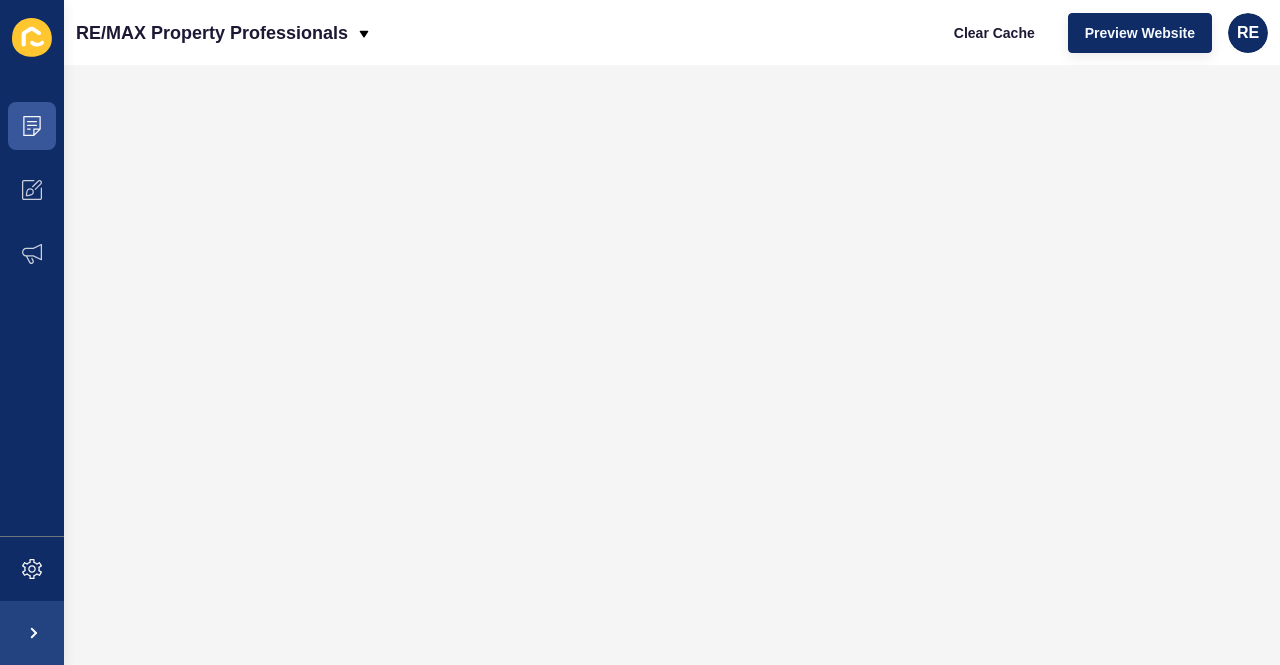 scroll, scrollTop: 0, scrollLeft: 0, axis: both 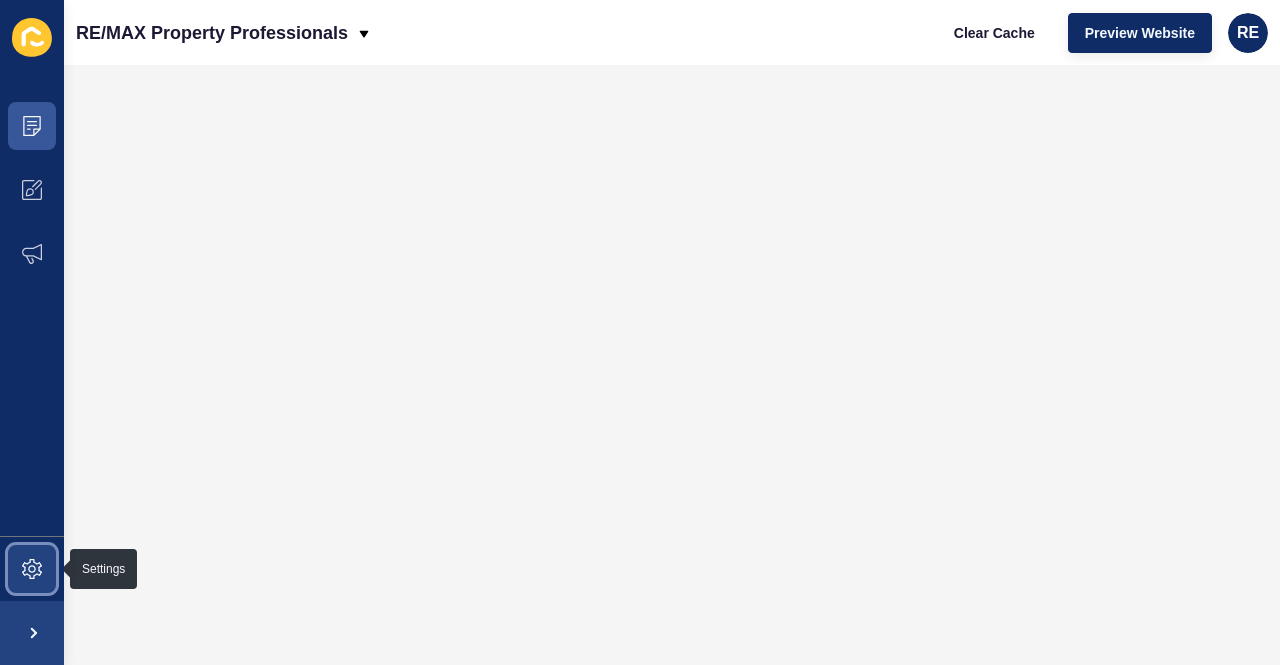 click at bounding box center (32, 569) 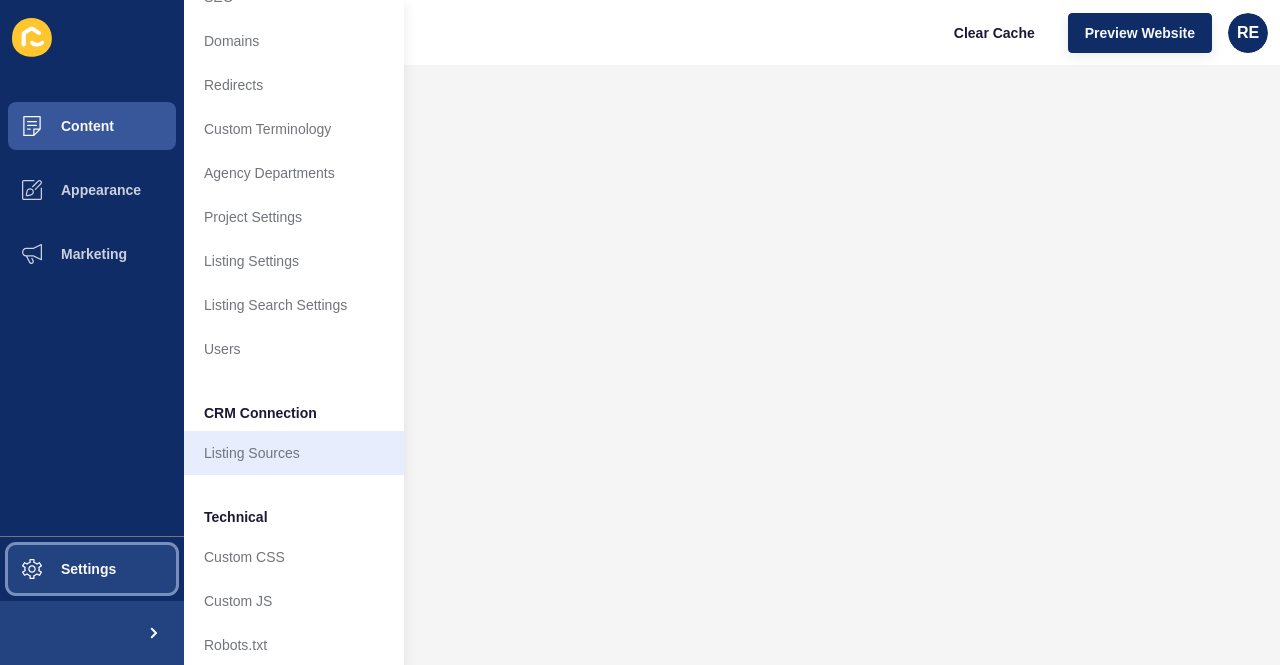 scroll, scrollTop: 118, scrollLeft: 0, axis: vertical 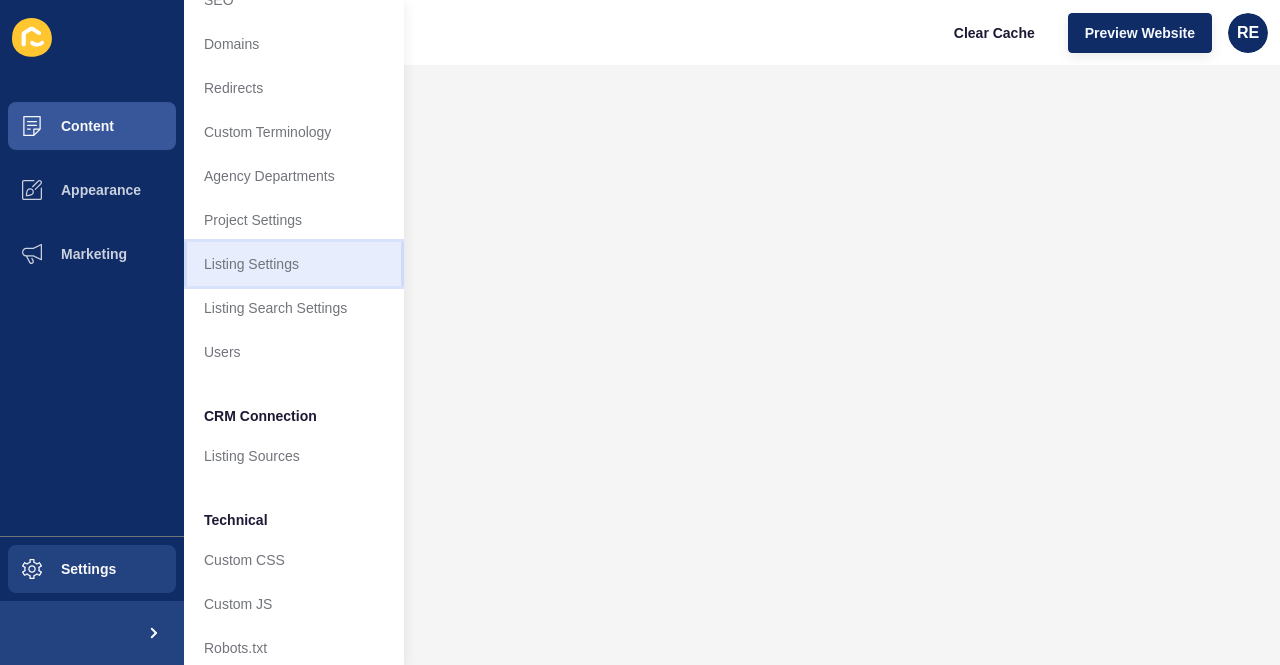 click on "Listing Settings" at bounding box center [294, 264] 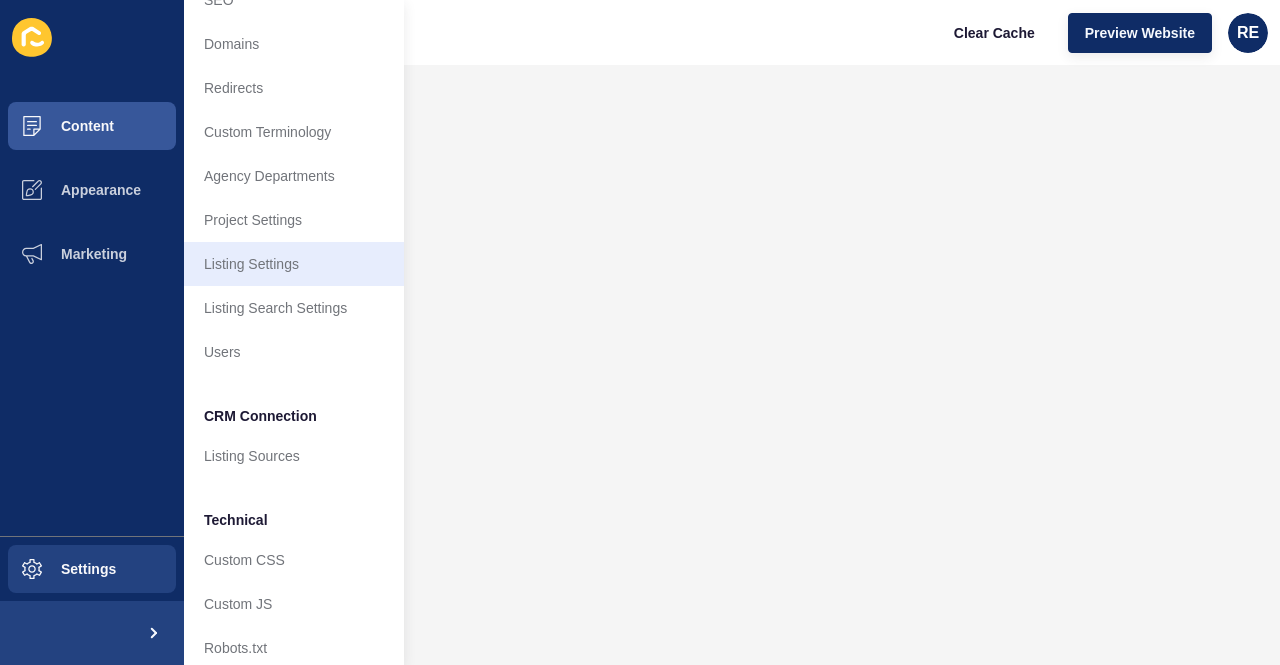 scroll, scrollTop: 0, scrollLeft: 0, axis: both 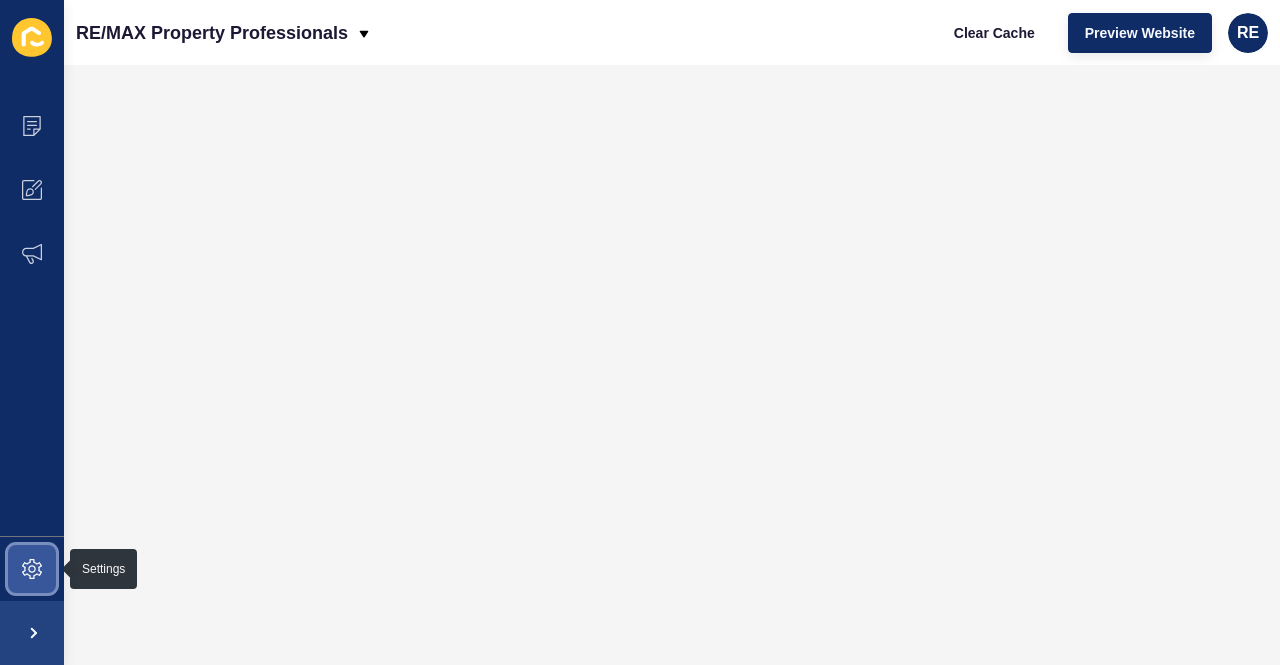 click 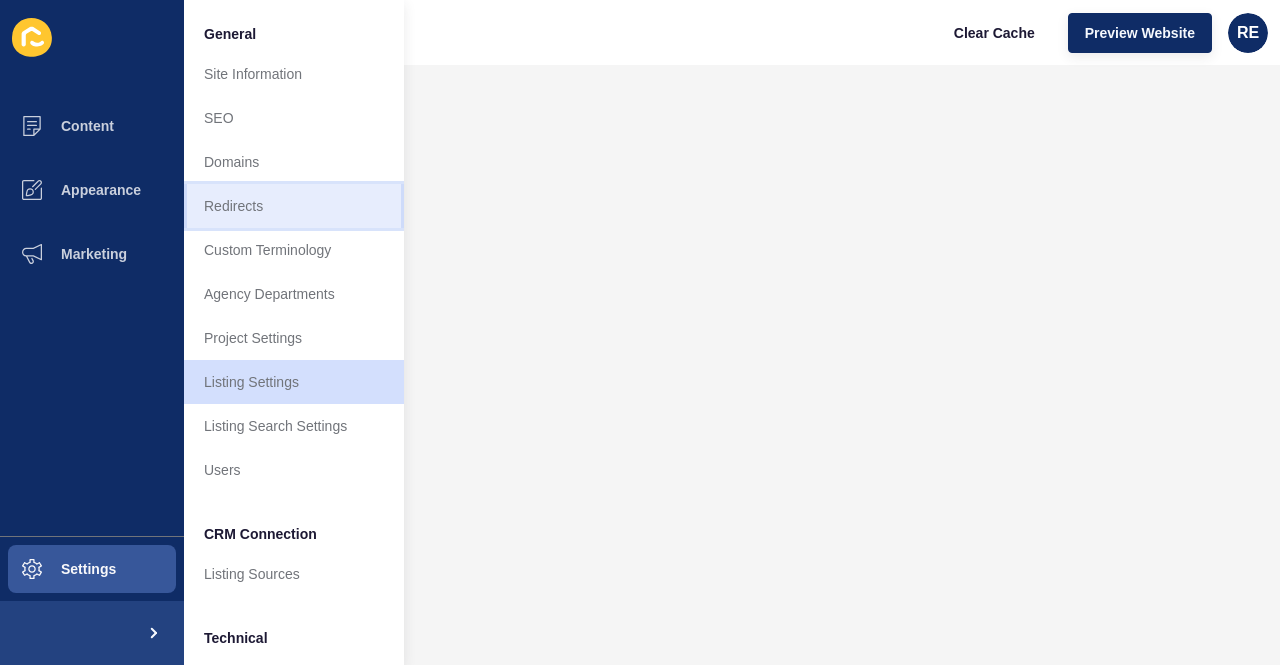 click on "Redirects" at bounding box center [294, 206] 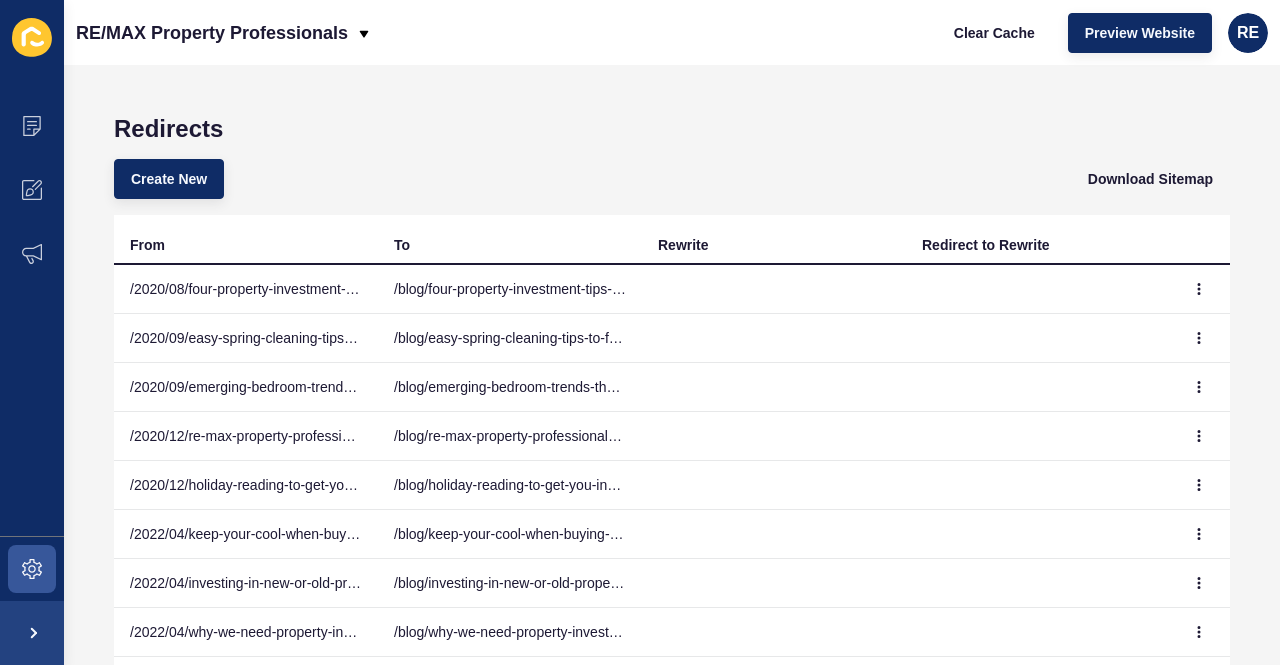 scroll, scrollTop: 66, scrollLeft: 0, axis: vertical 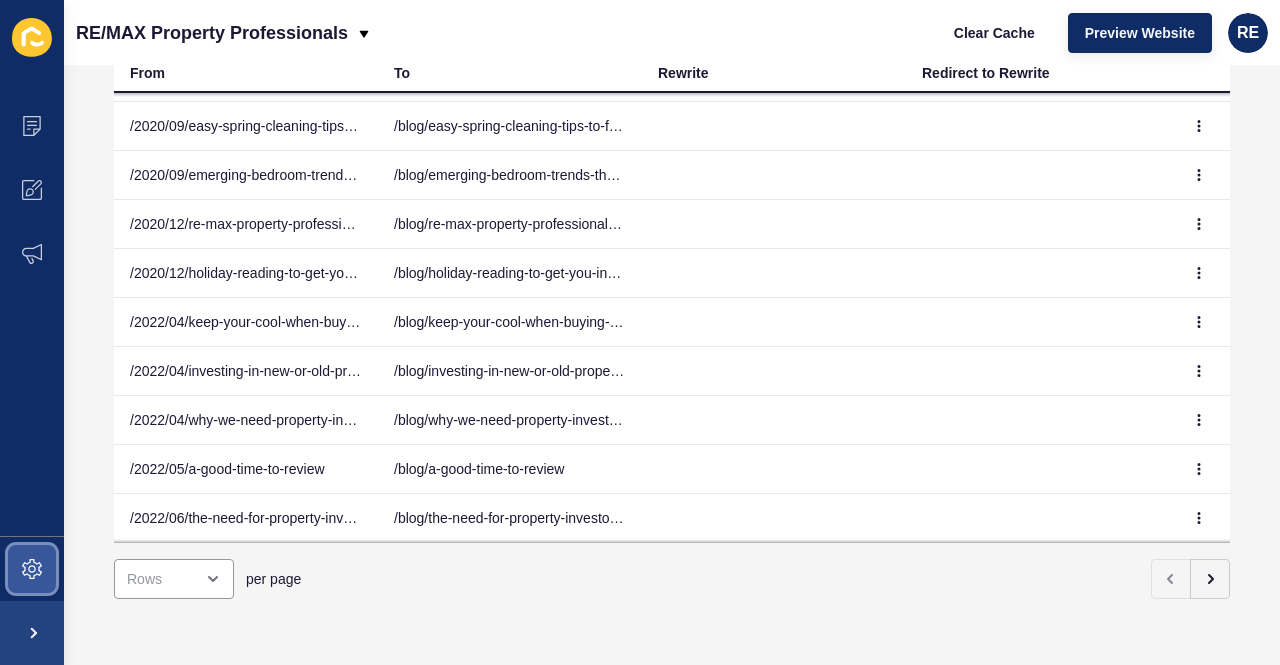 click at bounding box center [32, 569] 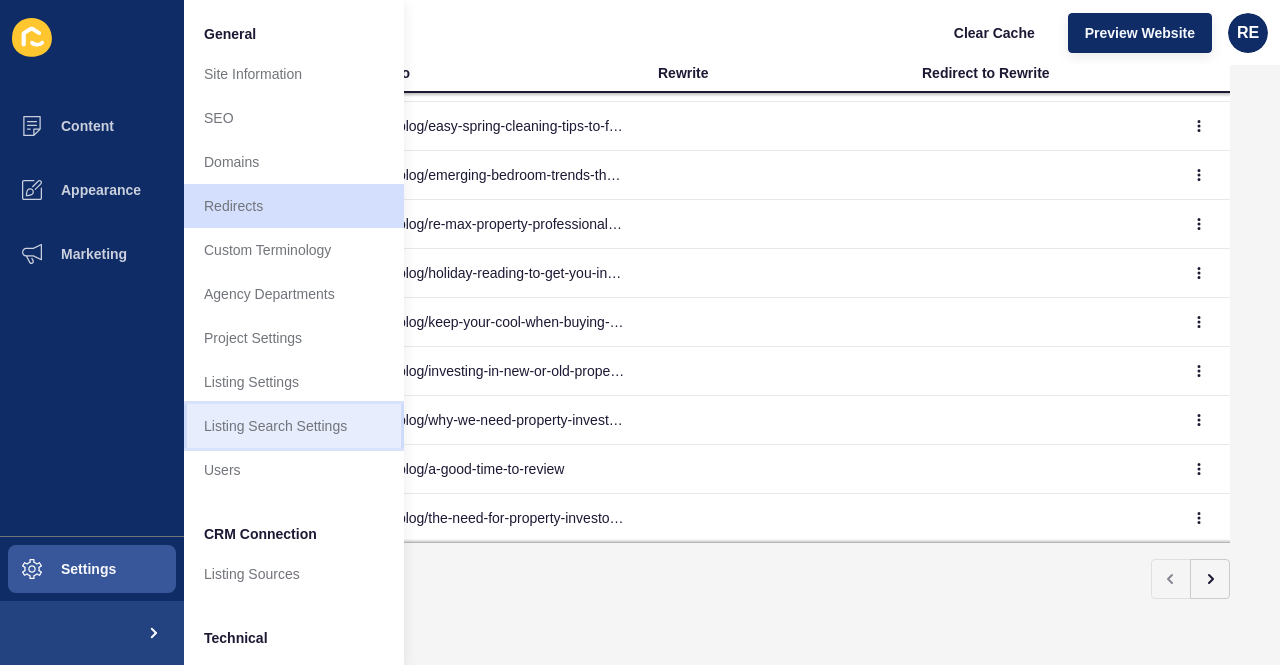 click on "Listing Search Settings" at bounding box center (294, 426) 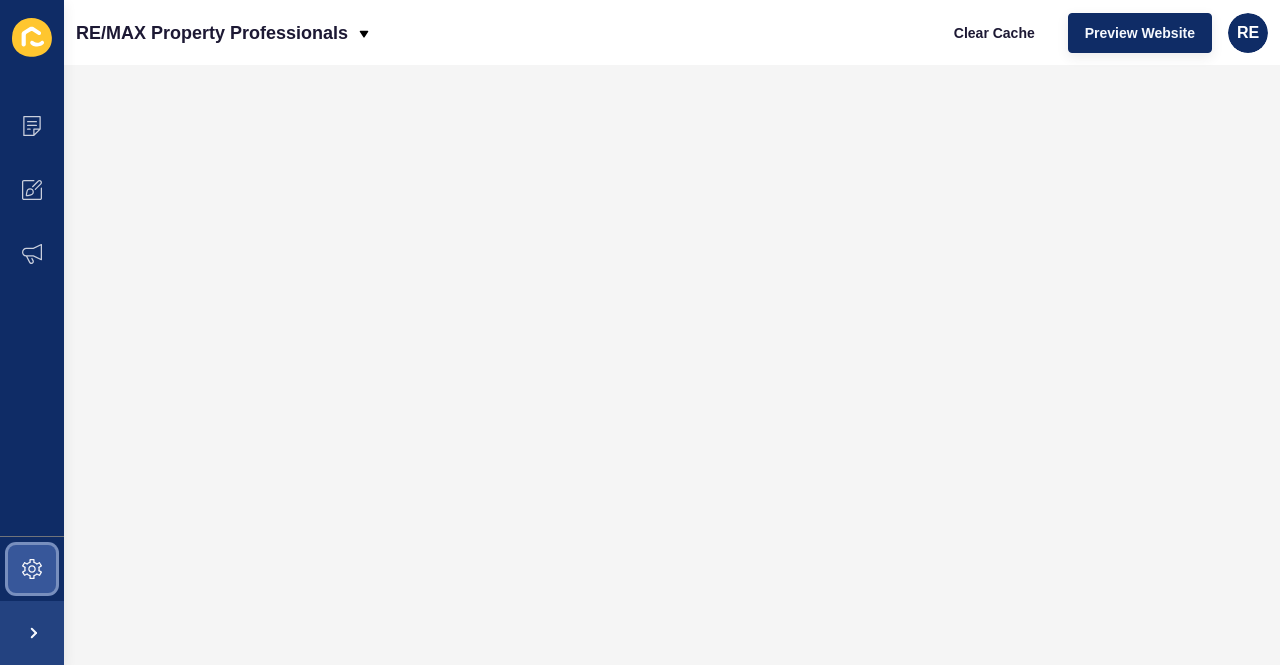 click at bounding box center (32, 569) 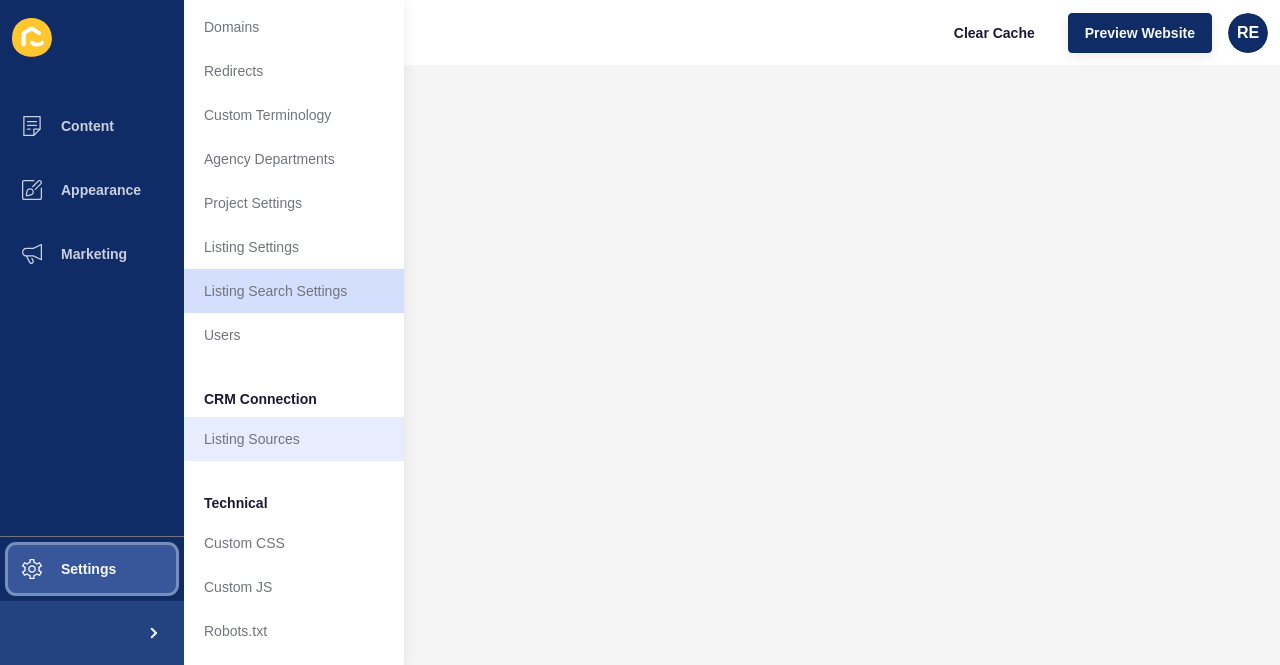 scroll, scrollTop: 0, scrollLeft: 0, axis: both 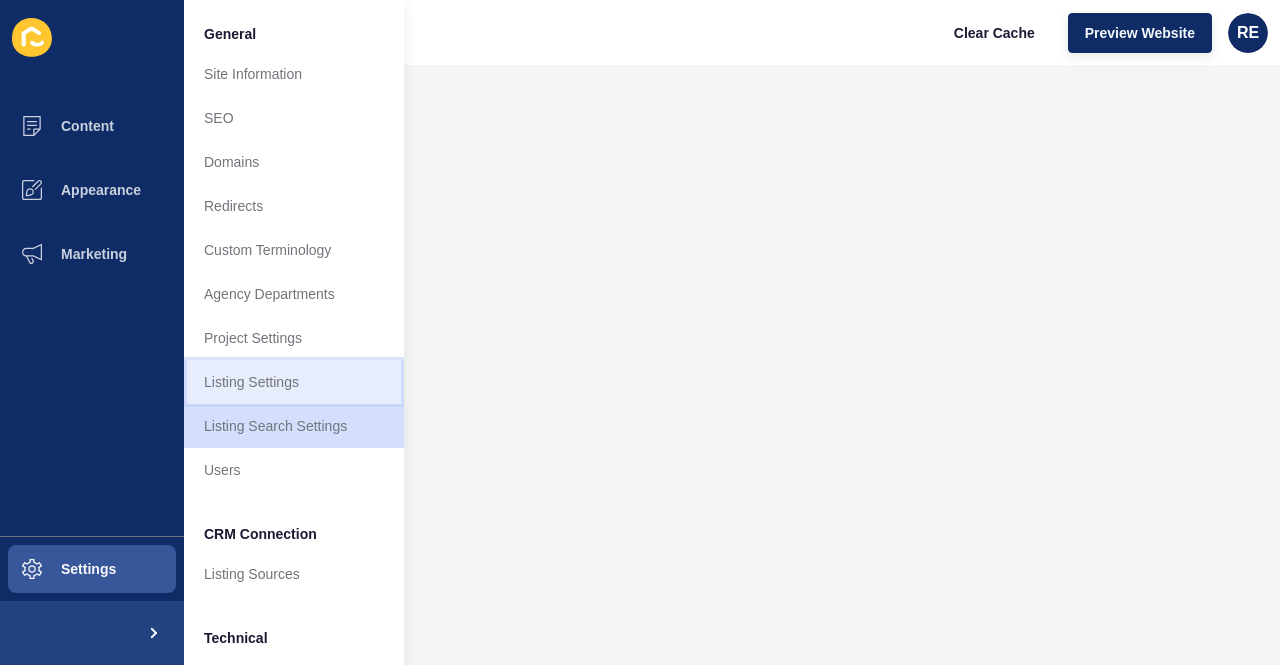 click on "Listing Settings" at bounding box center [294, 382] 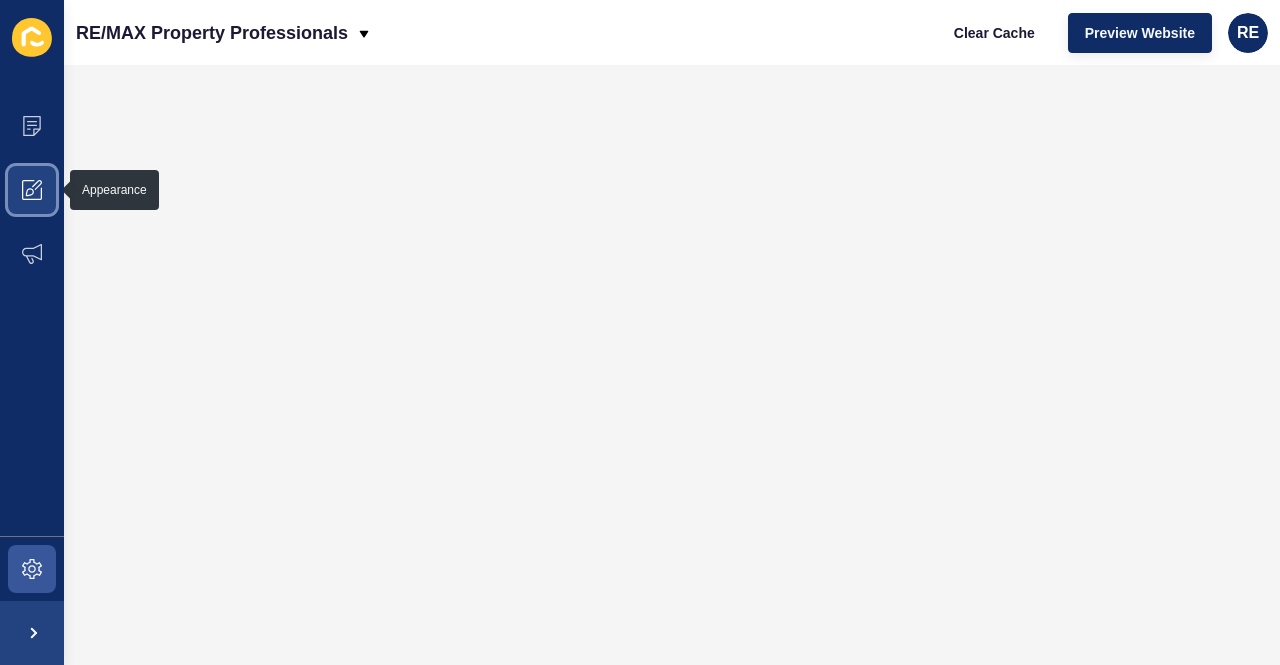 click at bounding box center [32, 190] 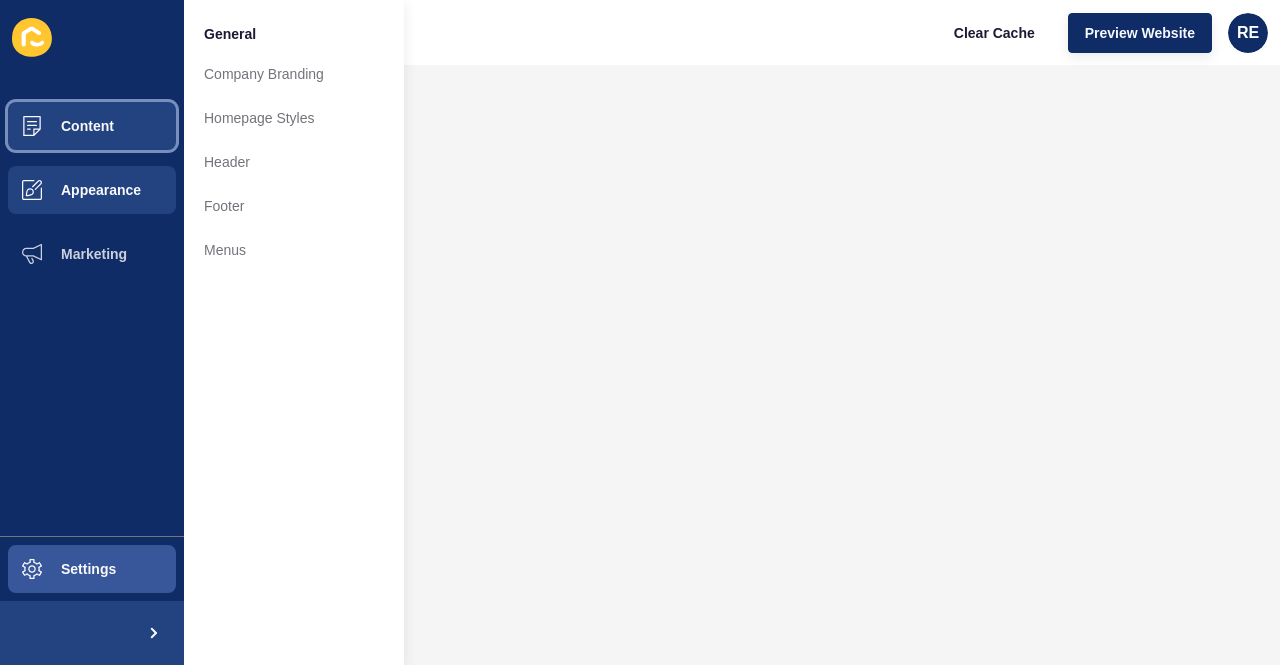 click on "Content" at bounding box center (92, 126) 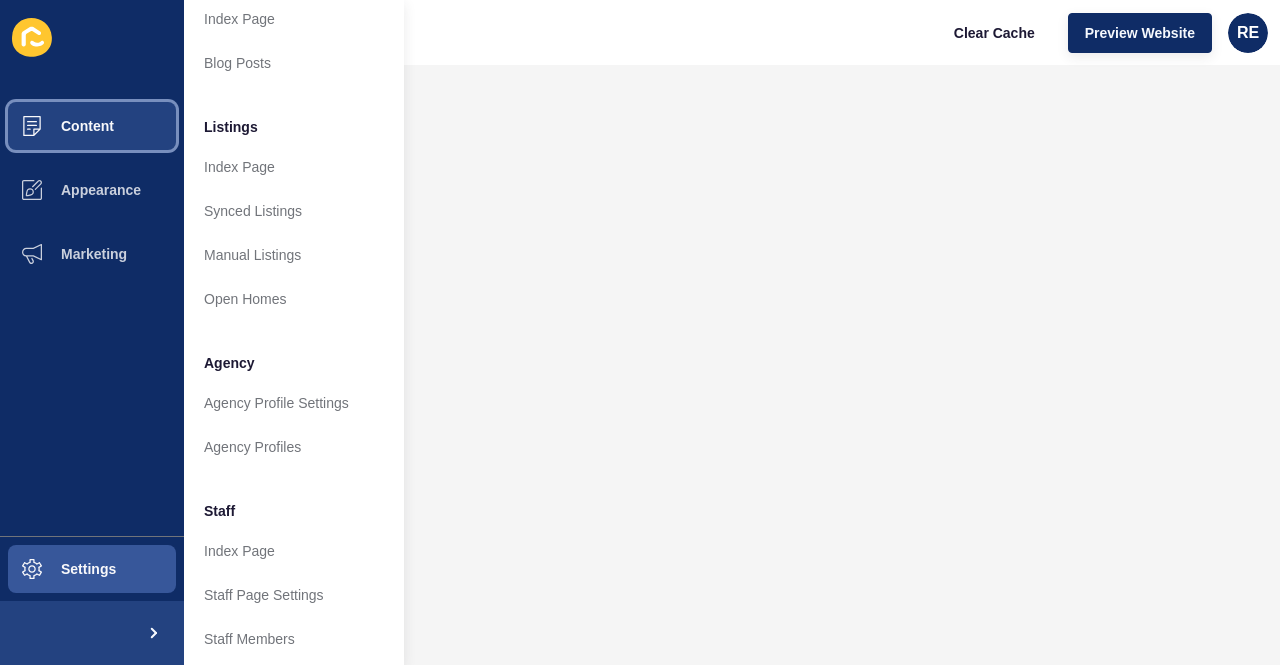 scroll, scrollTop: 193, scrollLeft: 0, axis: vertical 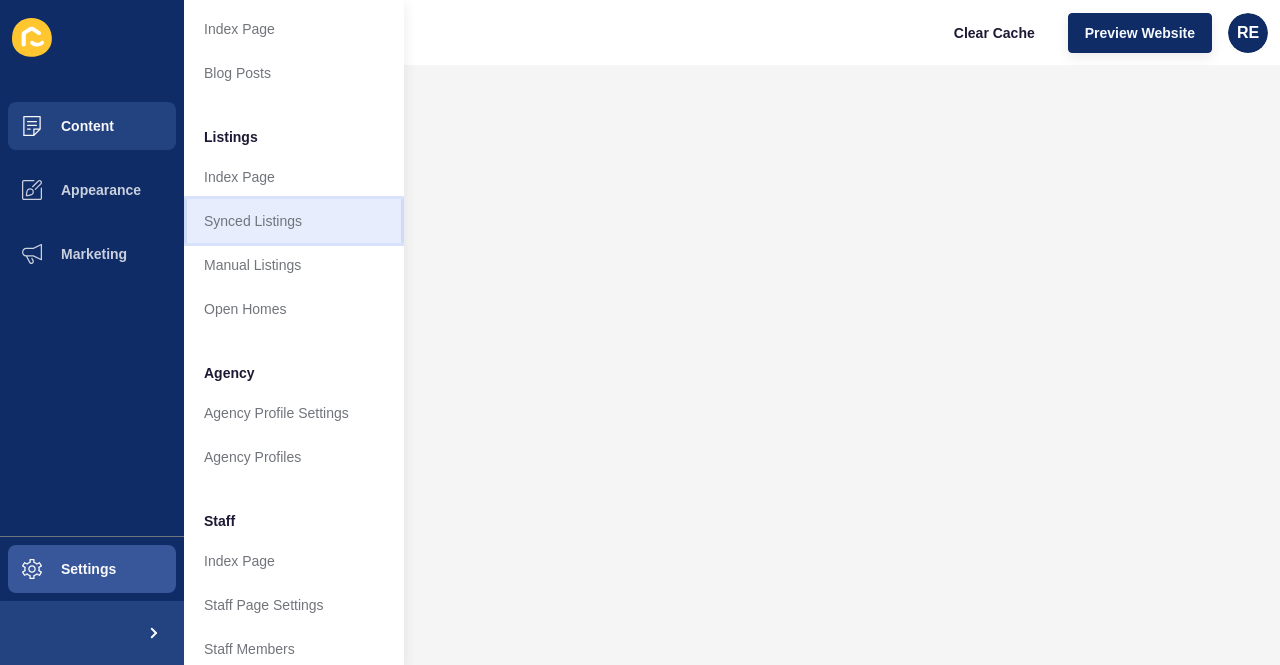 click on "Synced Listings" at bounding box center (294, 221) 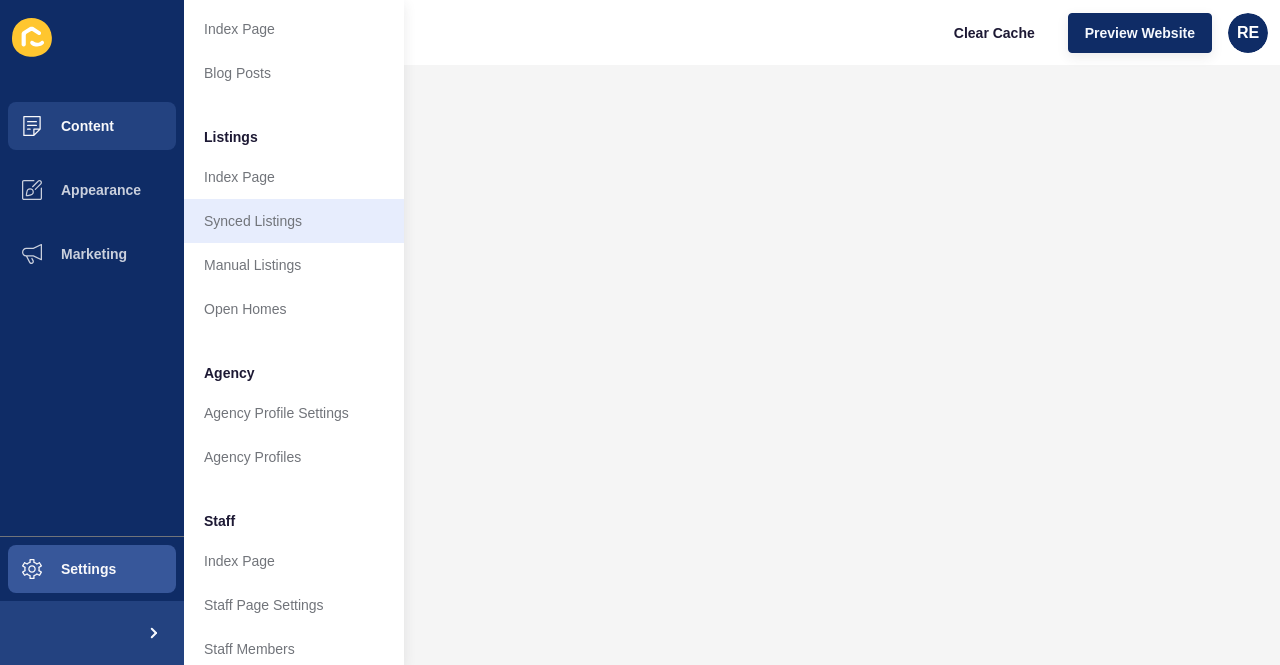 scroll, scrollTop: 0, scrollLeft: 0, axis: both 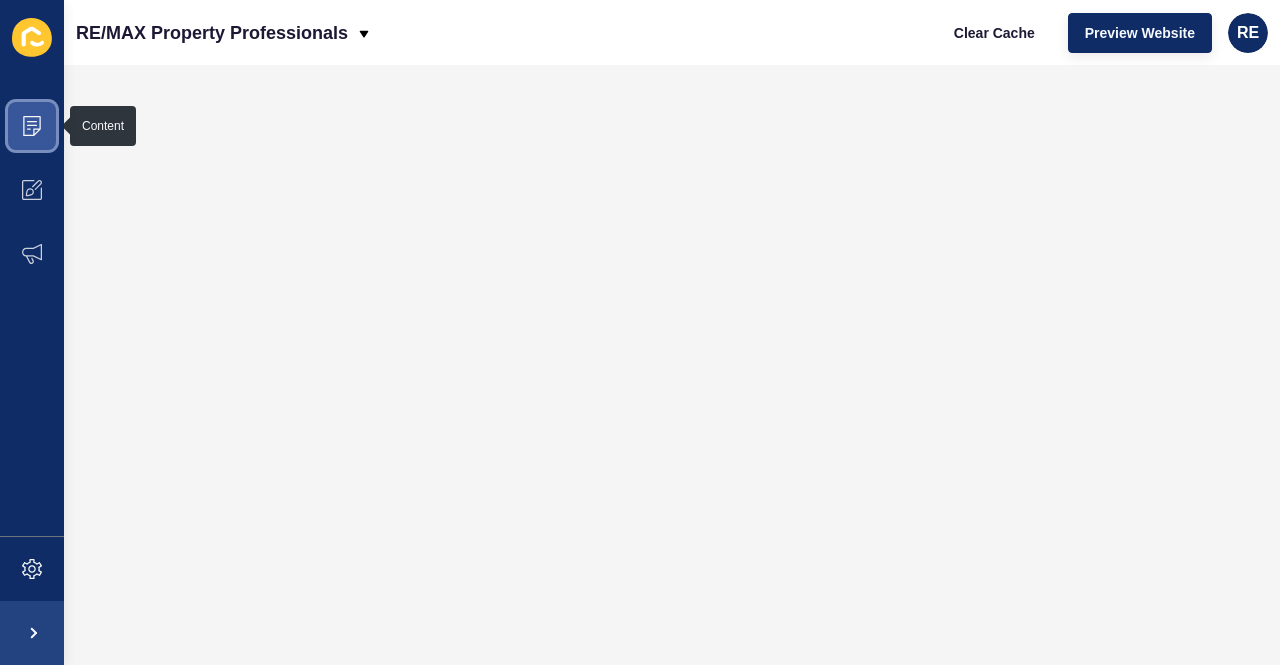 click at bounding box center (32, 126) 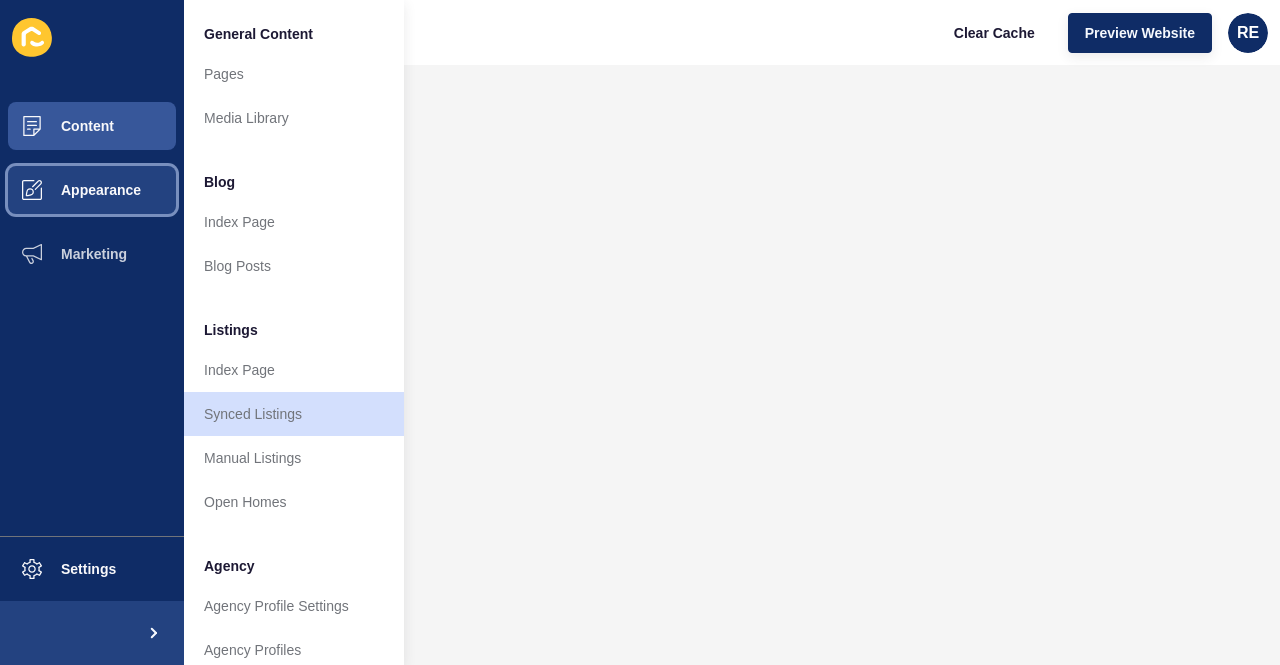 click on "Appearance" at bounding box center (92, 190) 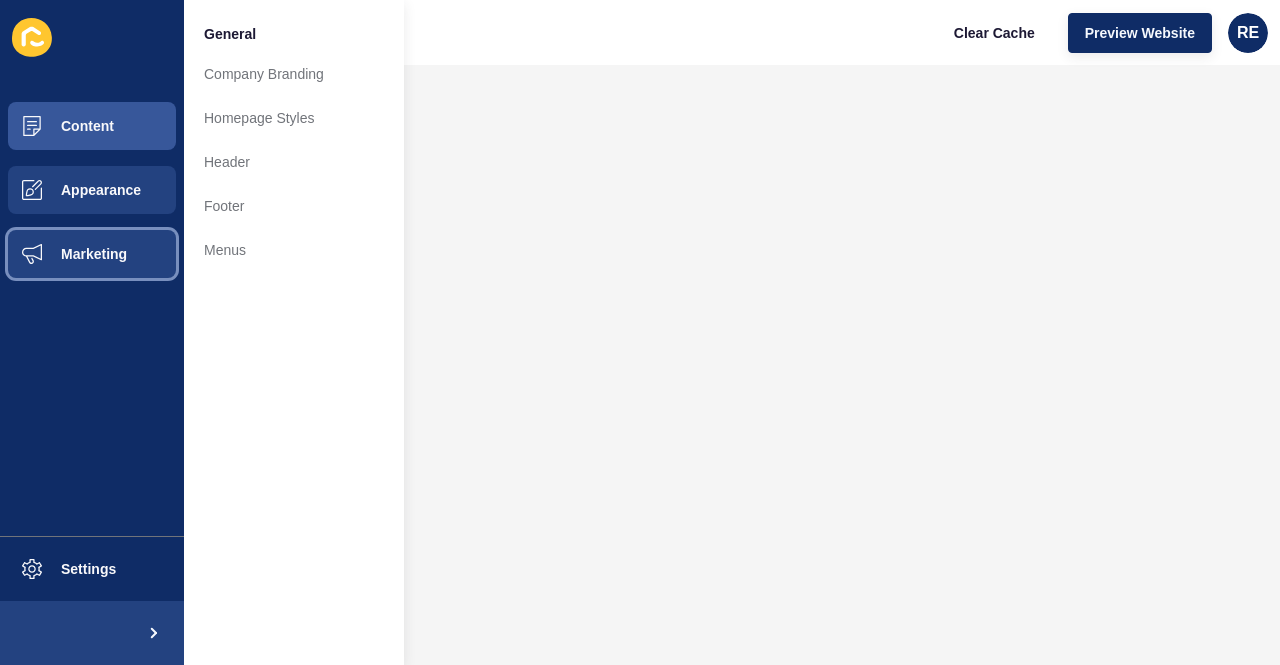 click on "Marketing" at bounding box center (62, 254) 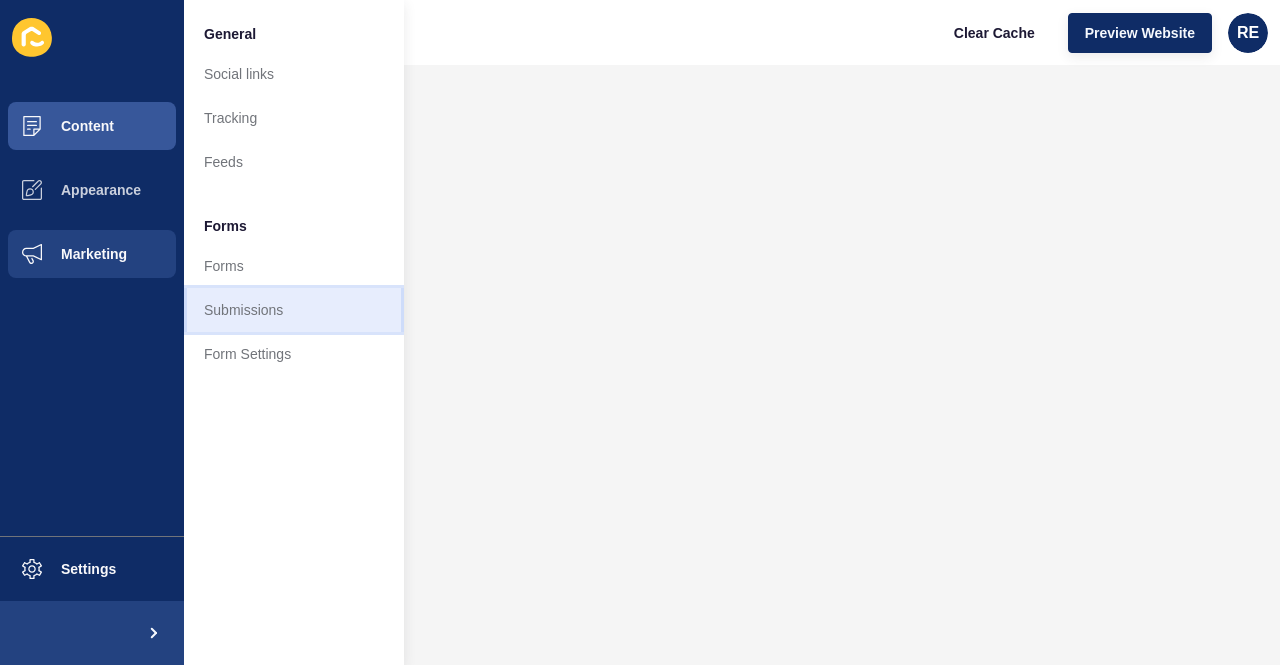 click on "Submissions" at bounding box center (294, 310) 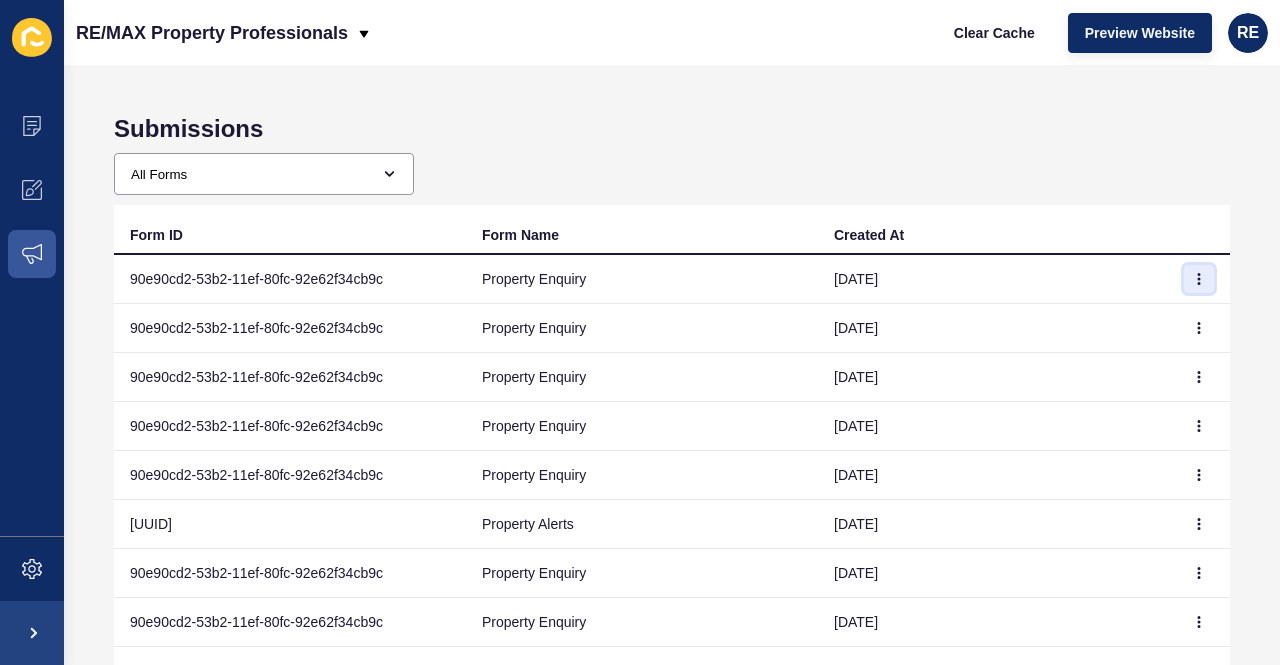 click at bounding box center [1199, 279] 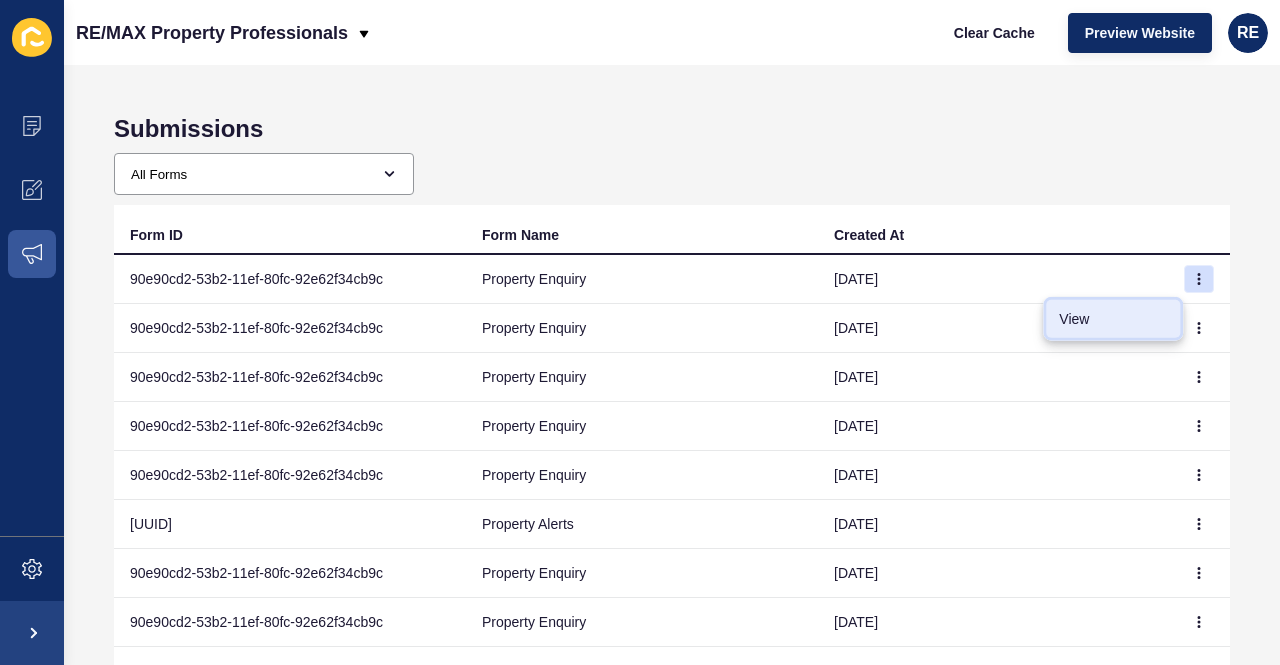 click on "View" at bounding box center [1113, 319] 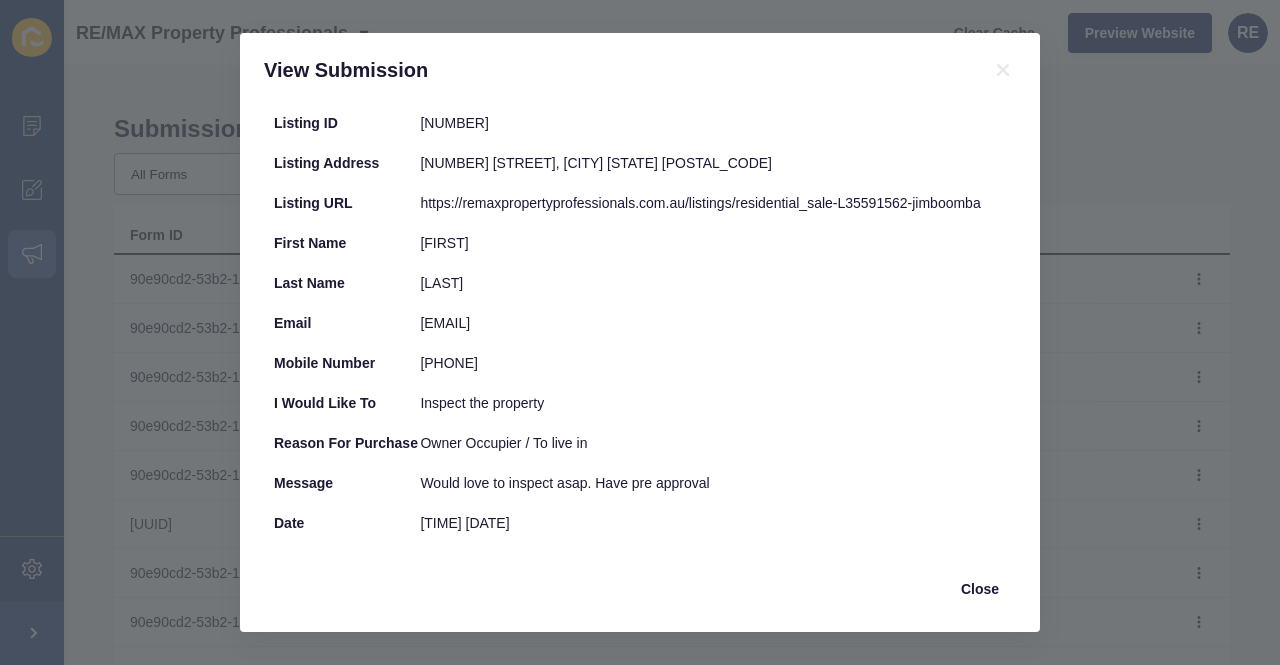 scroll, scrollTop: 65, scrollLeft: 0, axis: vertical 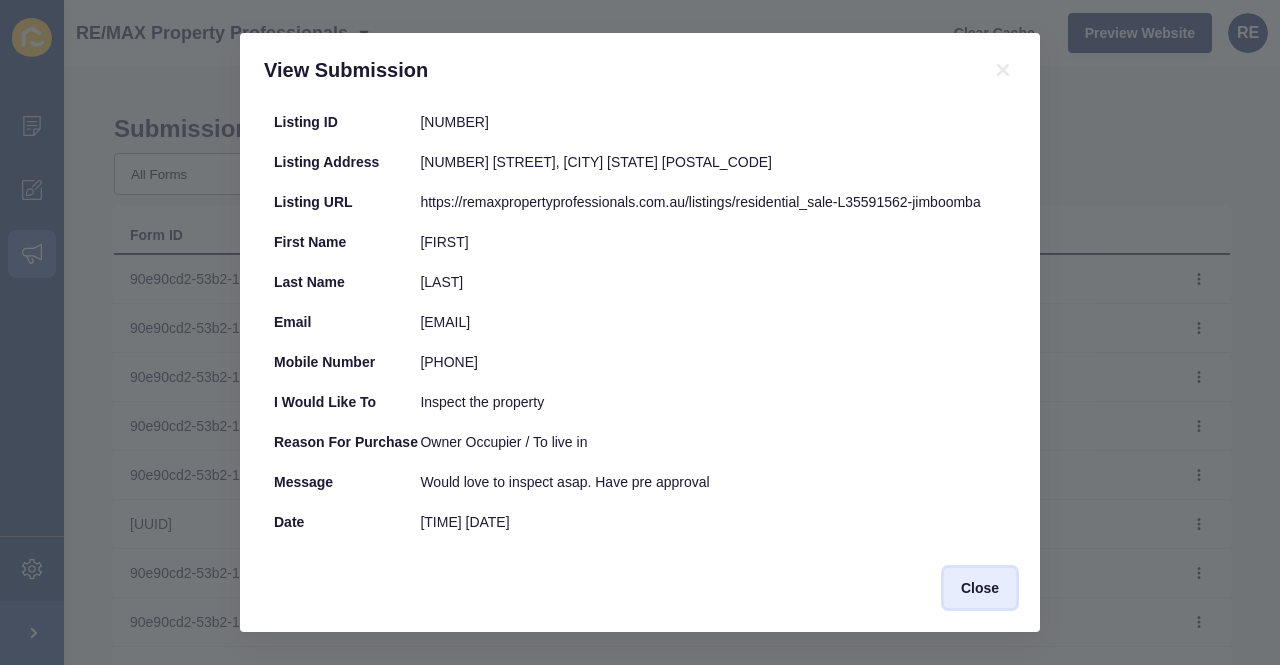 click on "Close" at bounding box center [980, 588] 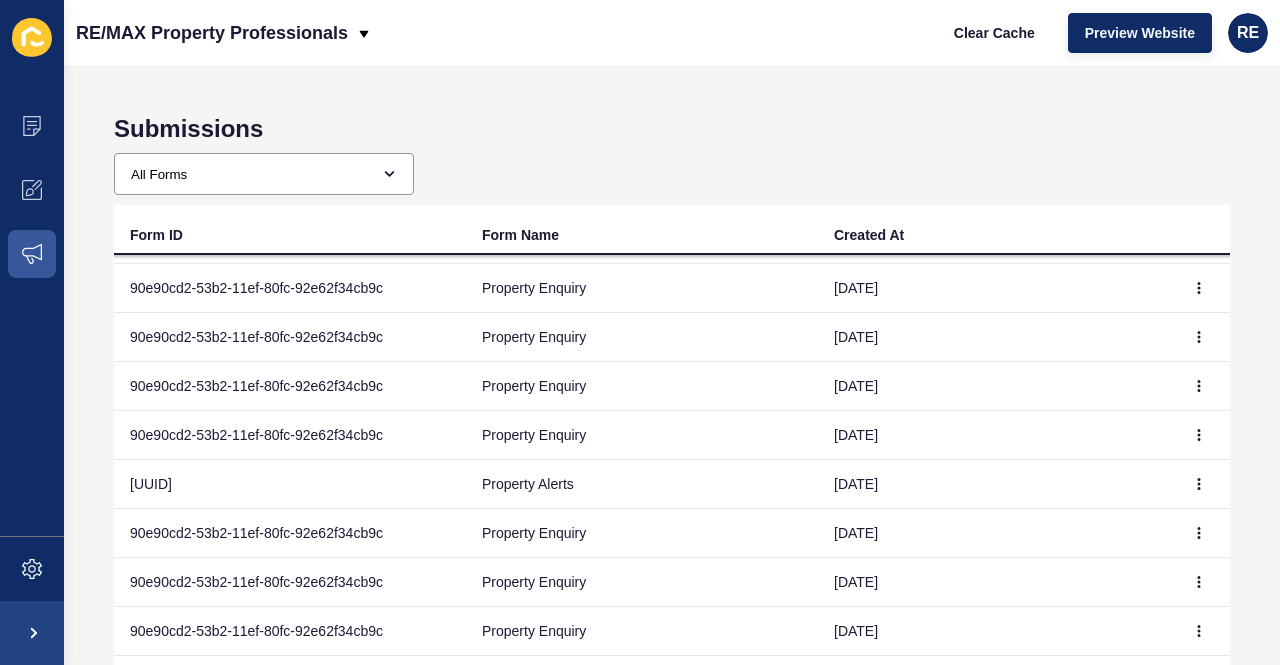 scroll, scrollTop: 66, scrollLeft: 0, axis: vertical 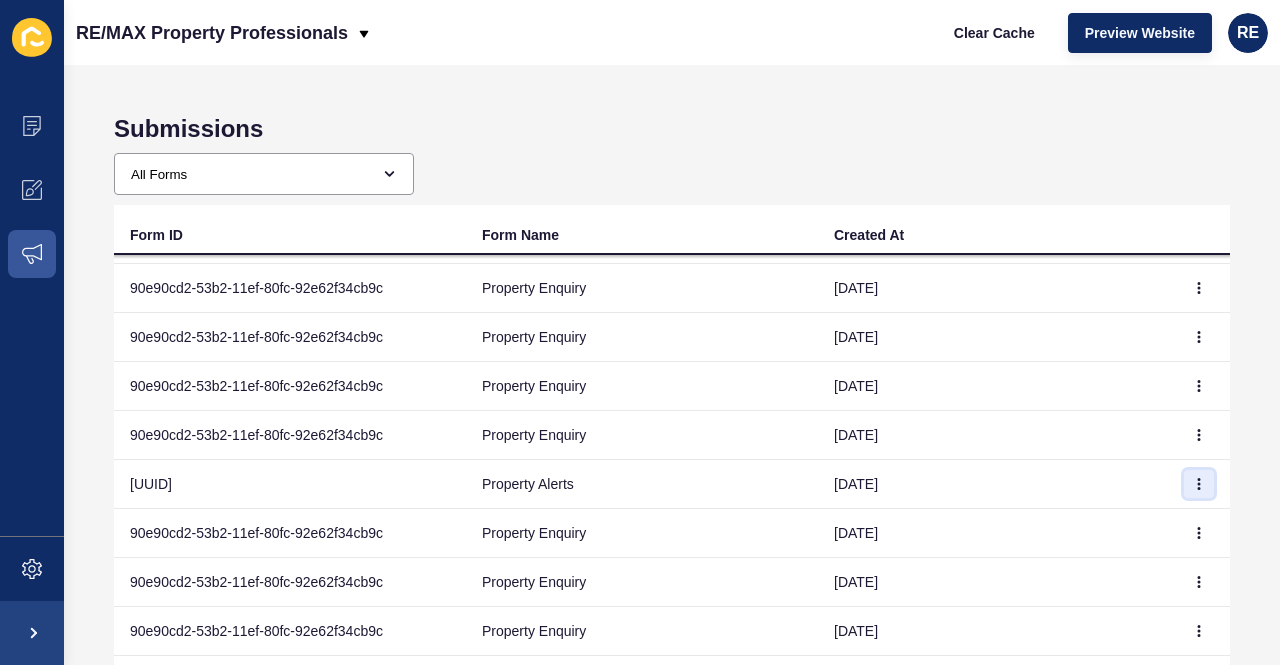 click 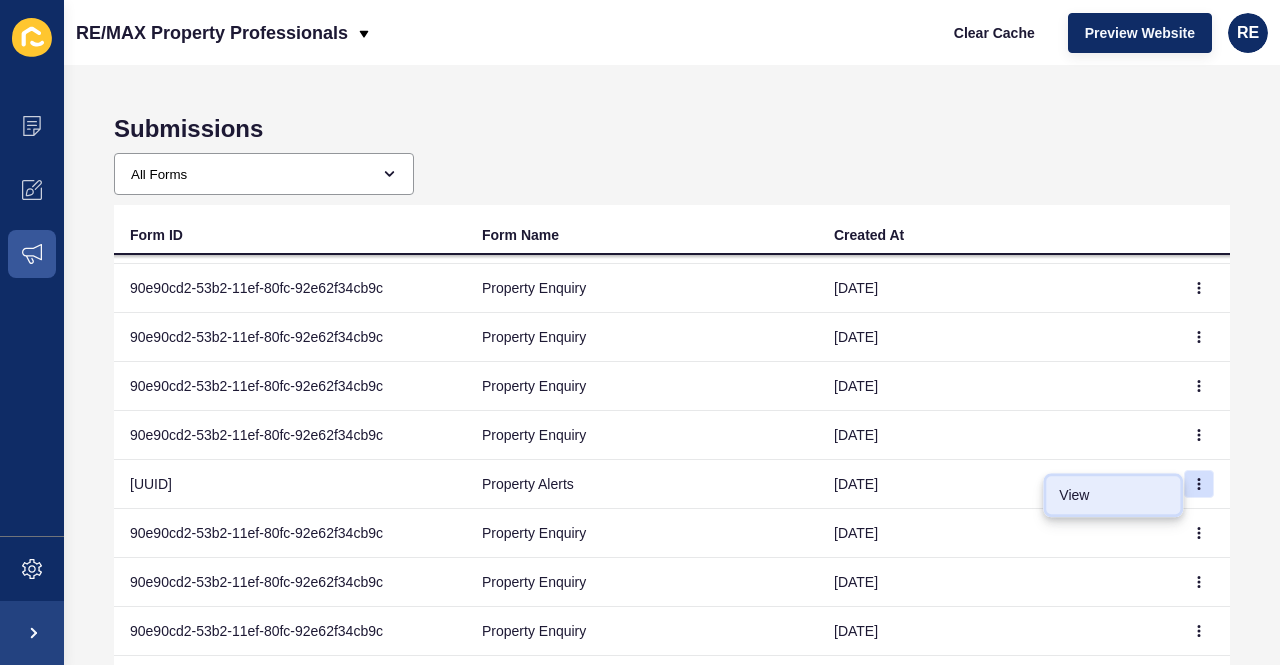 click on "View" at bounding box center [1113, 495] 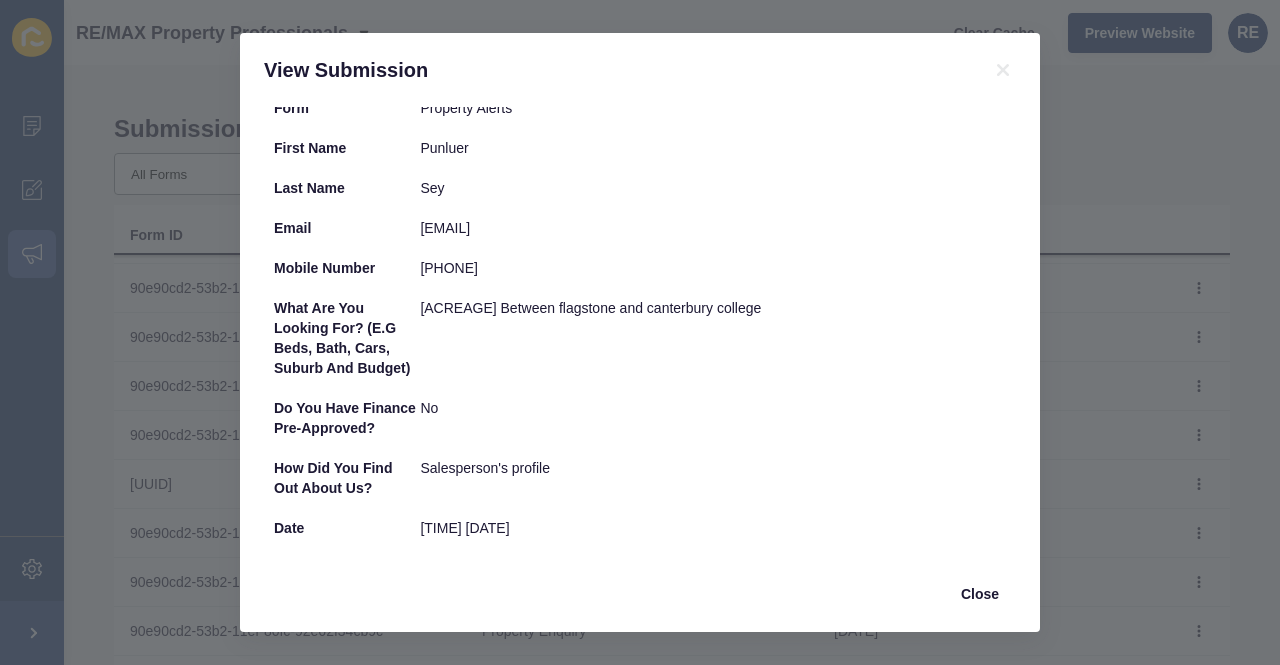 scroll, scrollTop: 25, scrollLeft: 0, axis: vertical 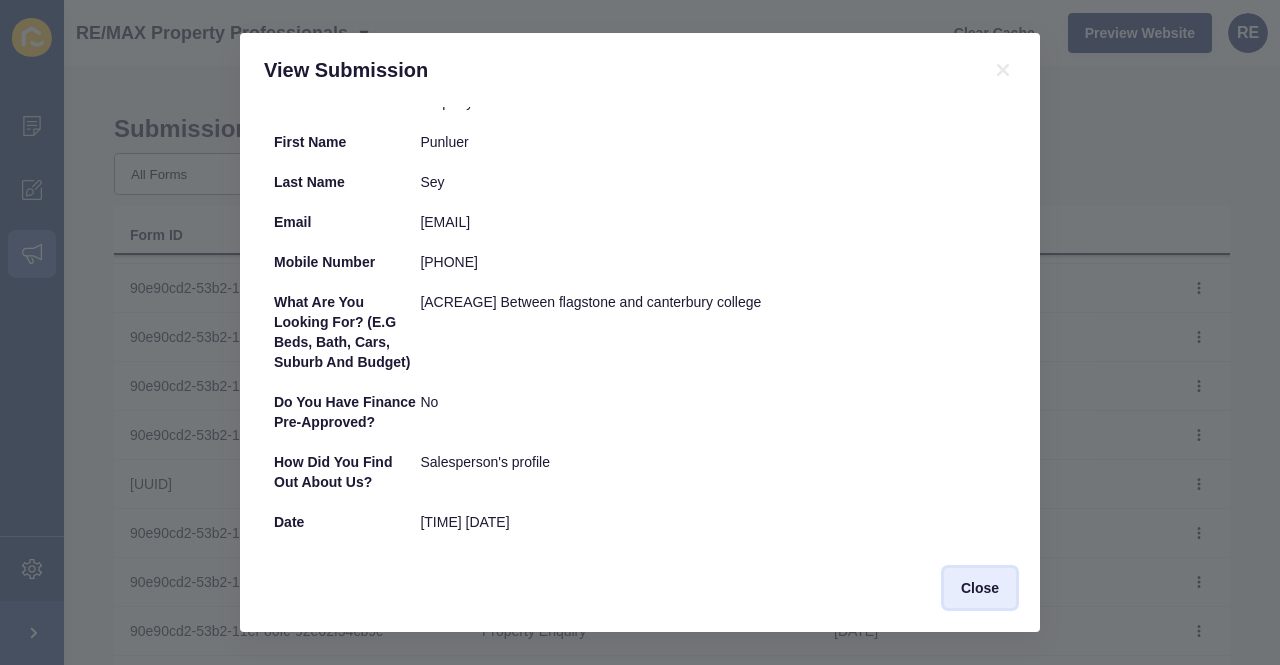 click on "Close" at bounding box center (980, 588) 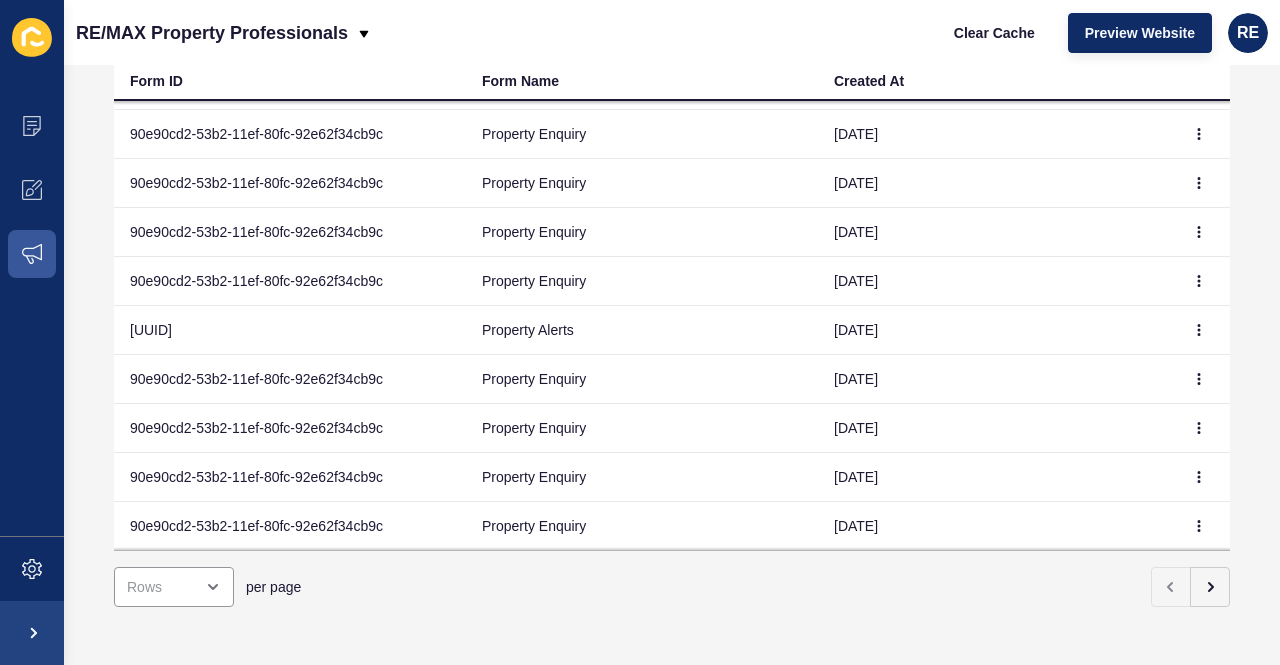 scroll, scrollTop: 161, scrollLeft: 0, axis: vertical 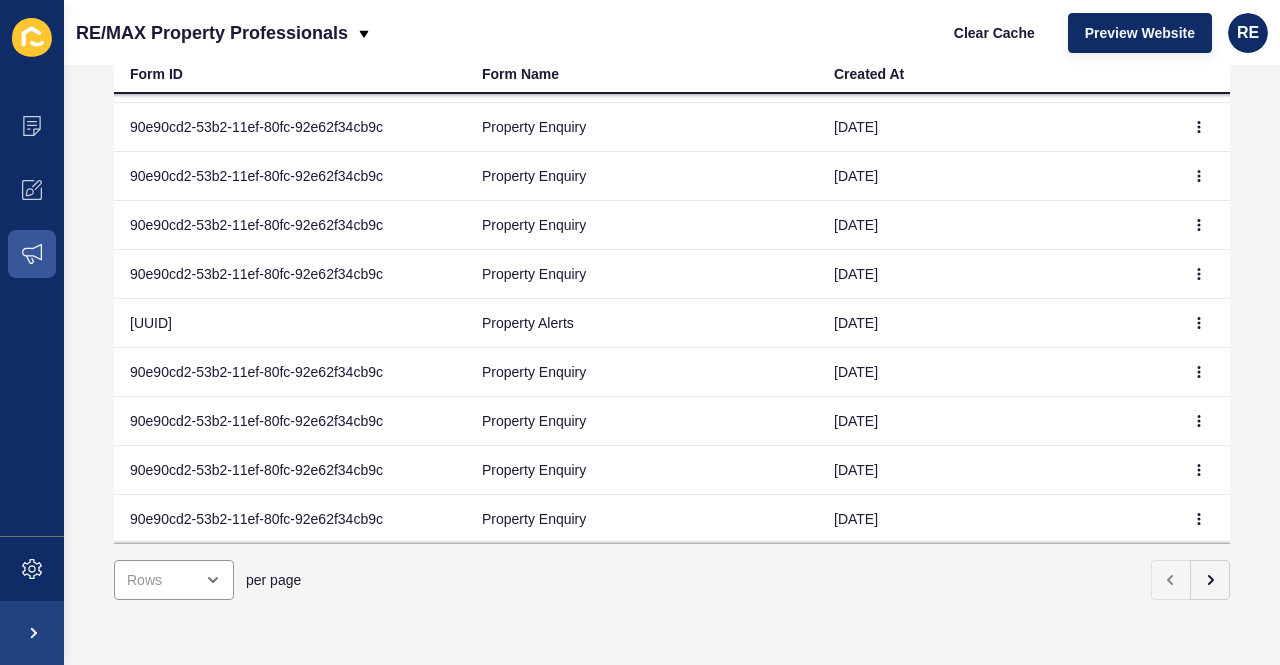 click on "Submissions All Forms Contact Form Agency contact Agent Contact Property Appraisal Rental Appraisal Property Enquiry Vacate Notice Maintenance Request Pet Application  Property Alerts Newsletter Tenant Newsletter Development (register interest) Holiday Enquiry Rental Appraisal Callie Property Appraisal (Price Update) Client Feedback Form Form ID Form Name Created At   [UUID] Property Enquiry [DATE] [UUID] Property Enquiry [DATE] [UUID] Property Enquiry [DATE] [UUID] Property Enquiry [DATE] [UUID] Property Enquiry [DATE] [UUID] Property Alerts [DATE] [UUID] Property Enquiry [DATE] [UUID] Property Enquiry [DATE] [UUID] Property Enquiry [DATE] [UUID] Property Enquiry [DATE]" at bounding box center [672, 365] 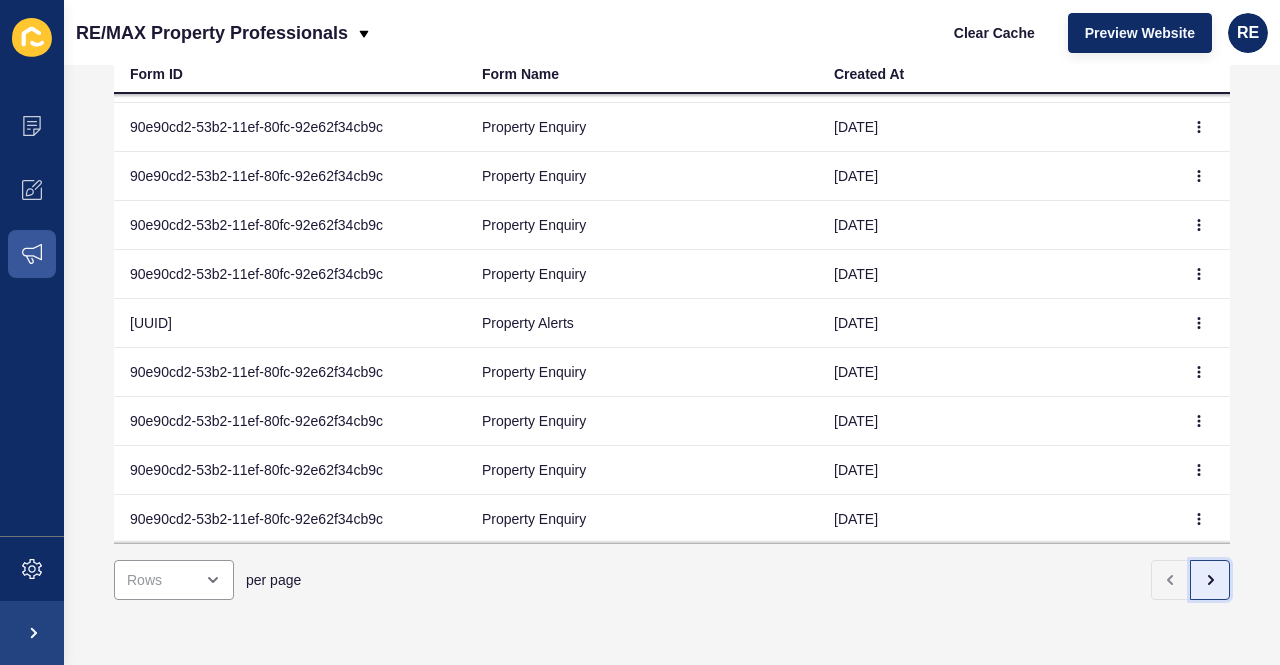 click at bounding box center (1210, 580) 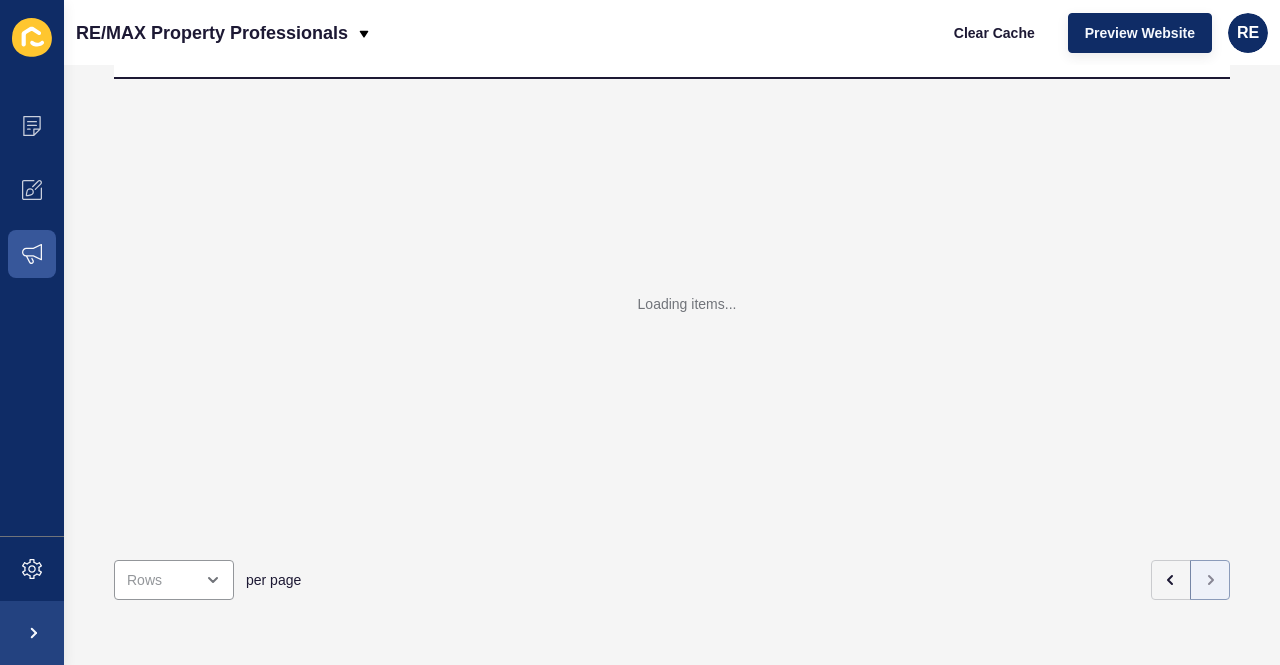 scroll, scrollTop: 15, scrollLeft: 0, axis: vertical 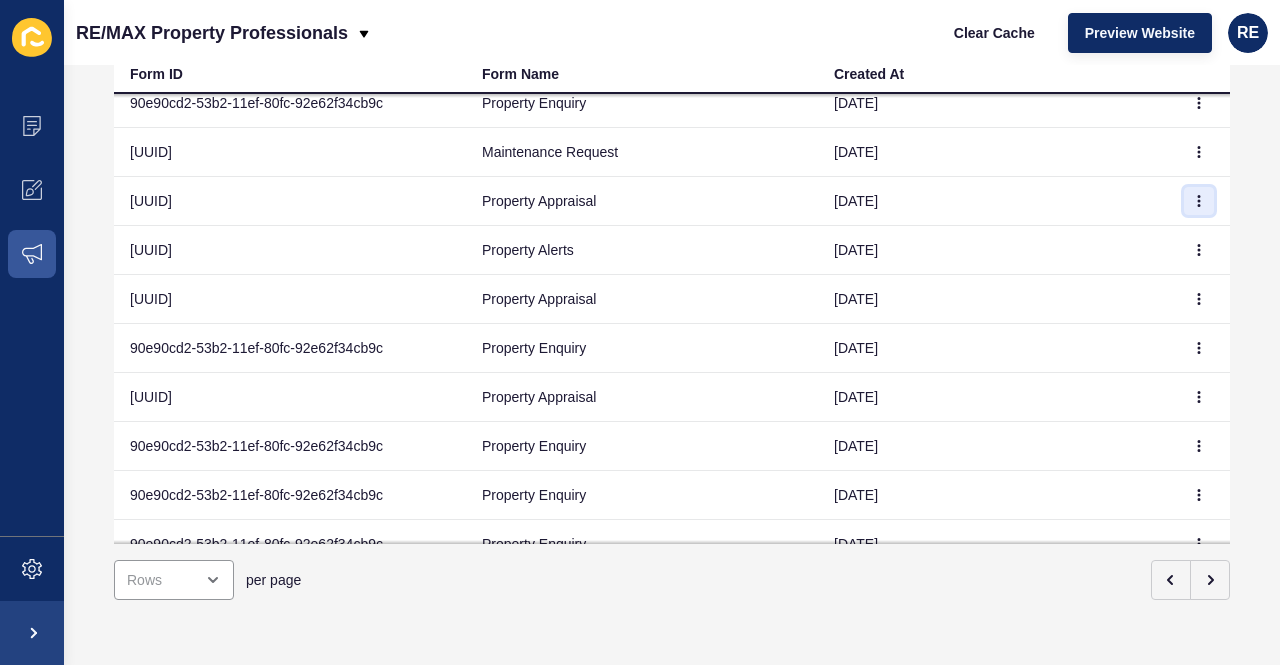 click 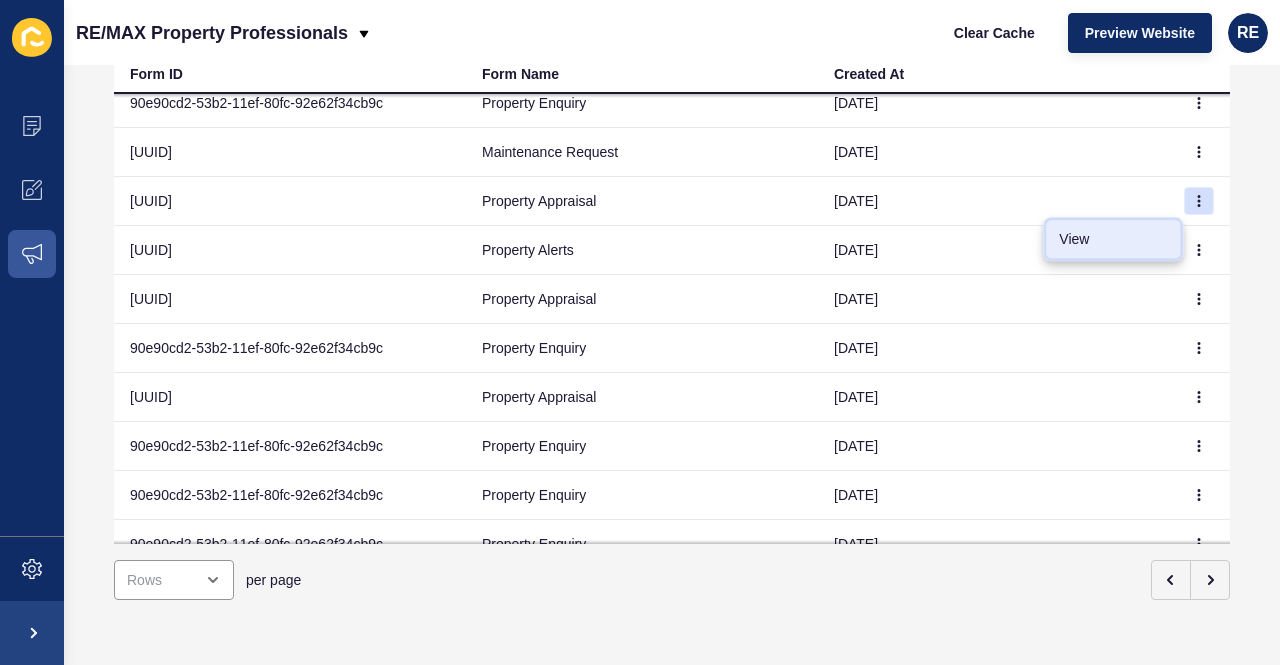 click on "View" at bounding box center (1113, 239) 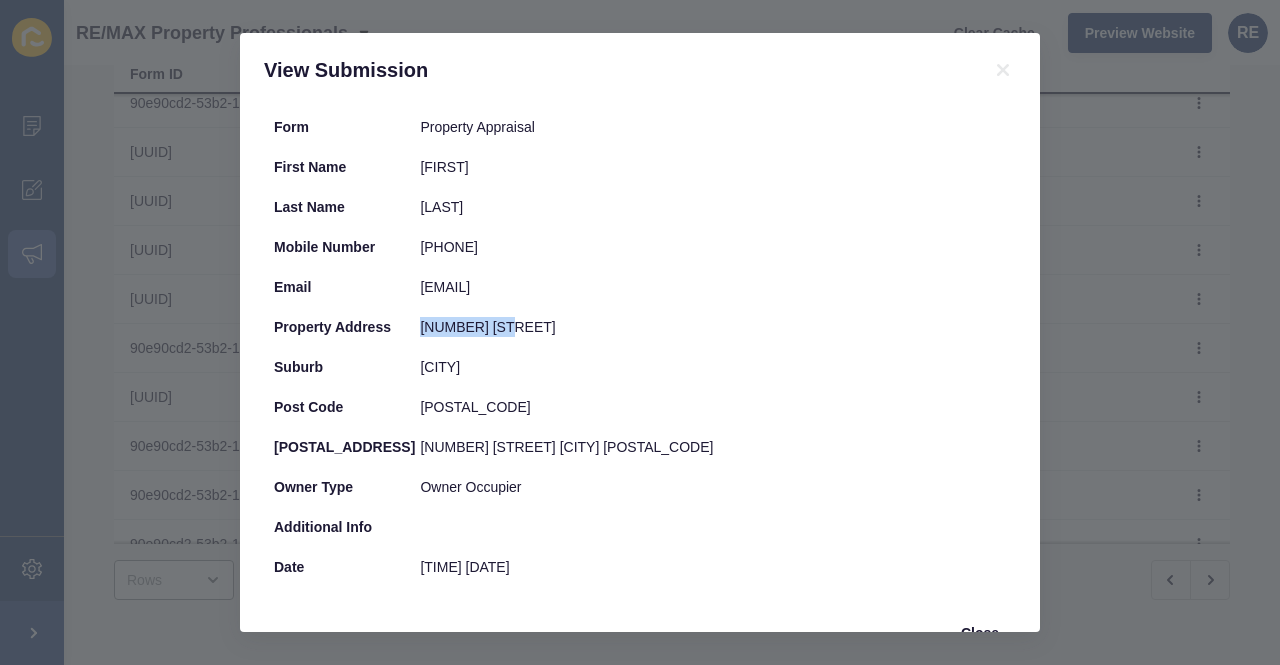 drag, startPoint x: 418, startPoint y: 325, endPoint x: 518, endPoint y: 317, distance: 100.31949 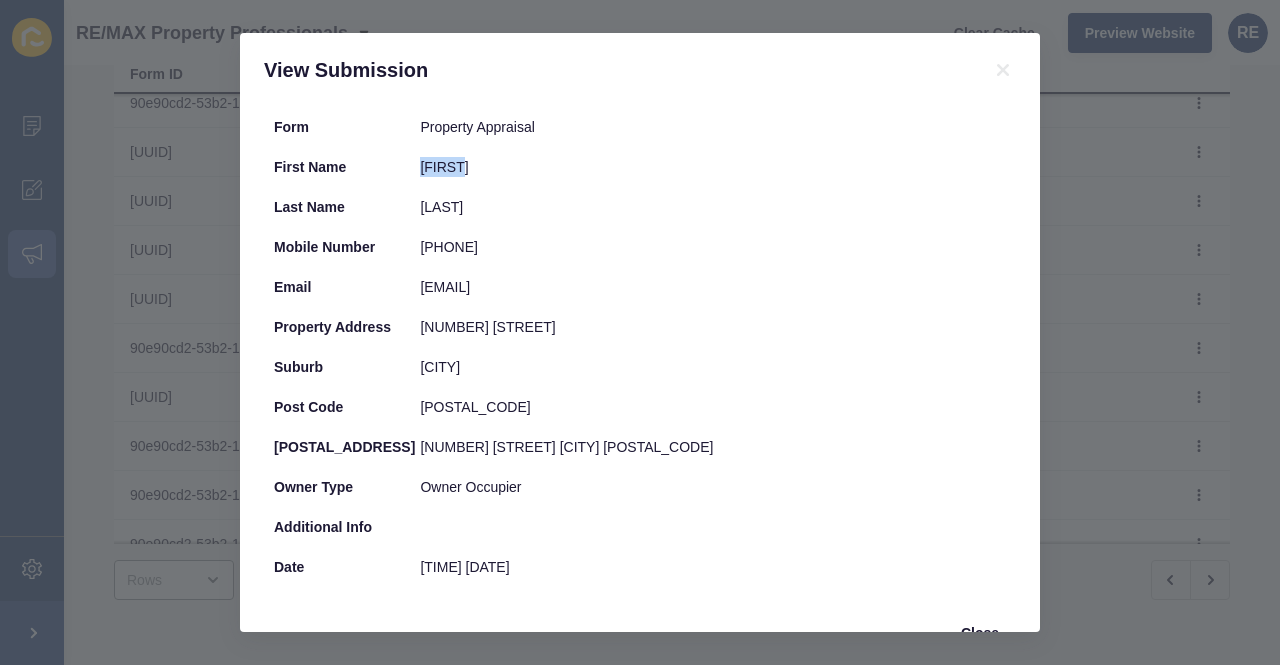 drag, startPoint x: 418, startPoint y: 165, endPoint x: 477, endPoint y: 168, distance: 59.07622 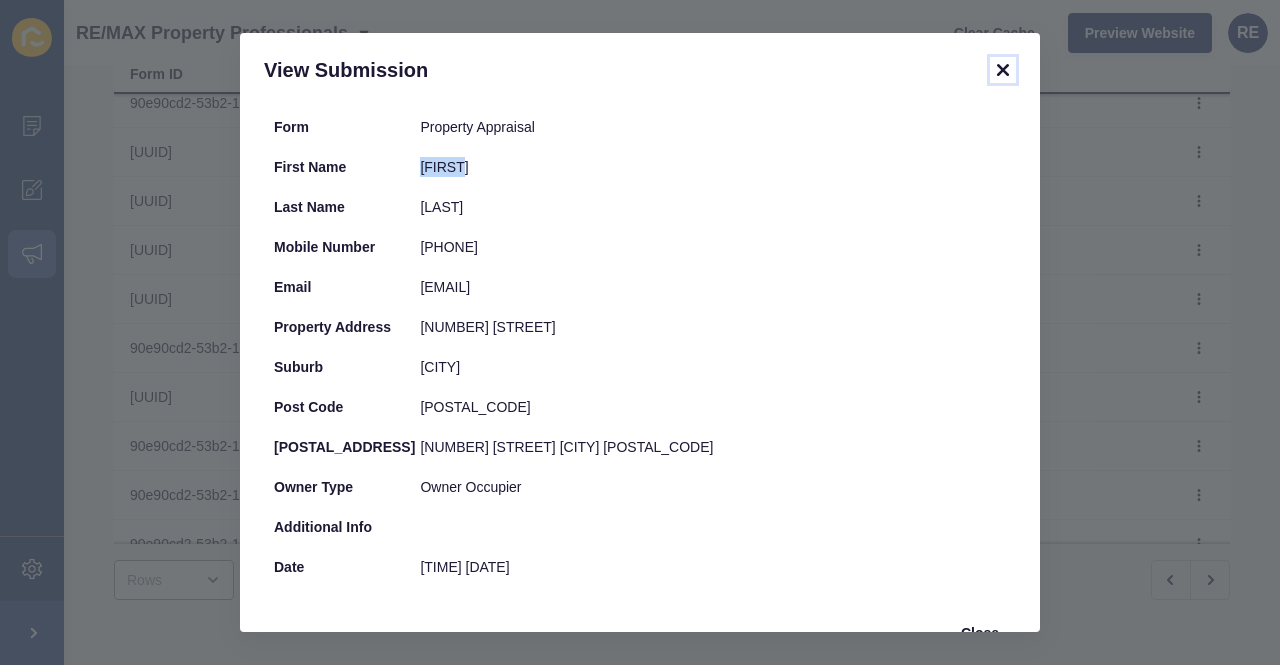 click 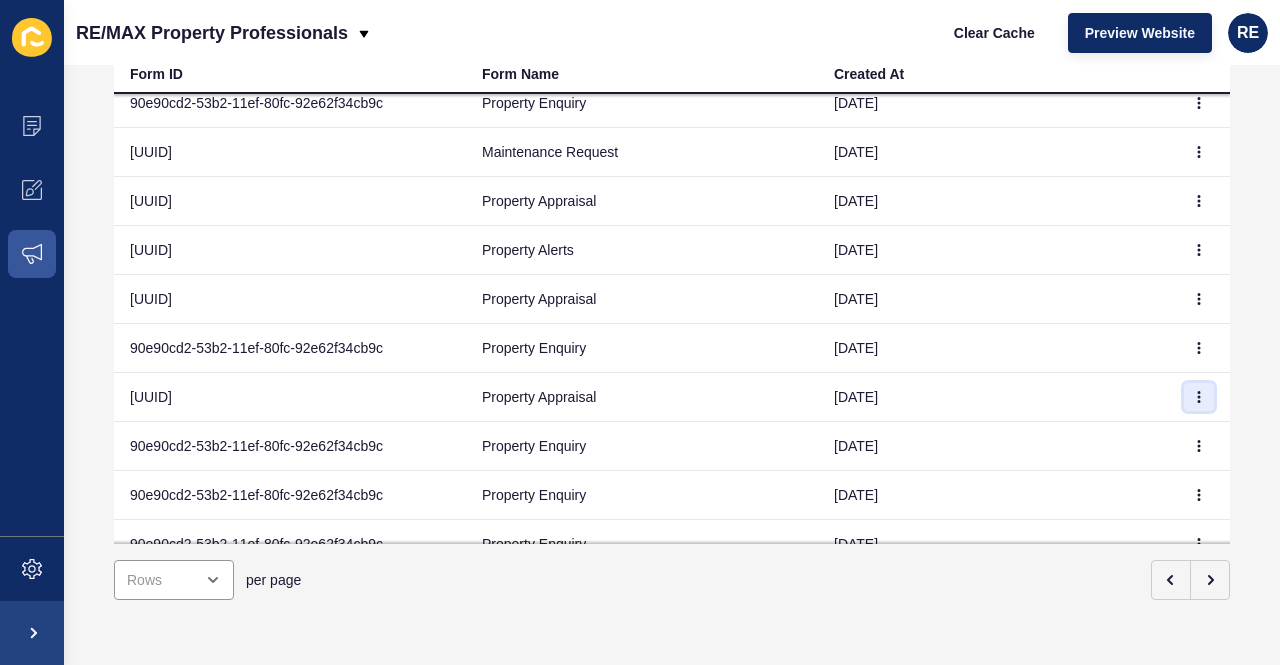 click at bounding box center (1199, 397) 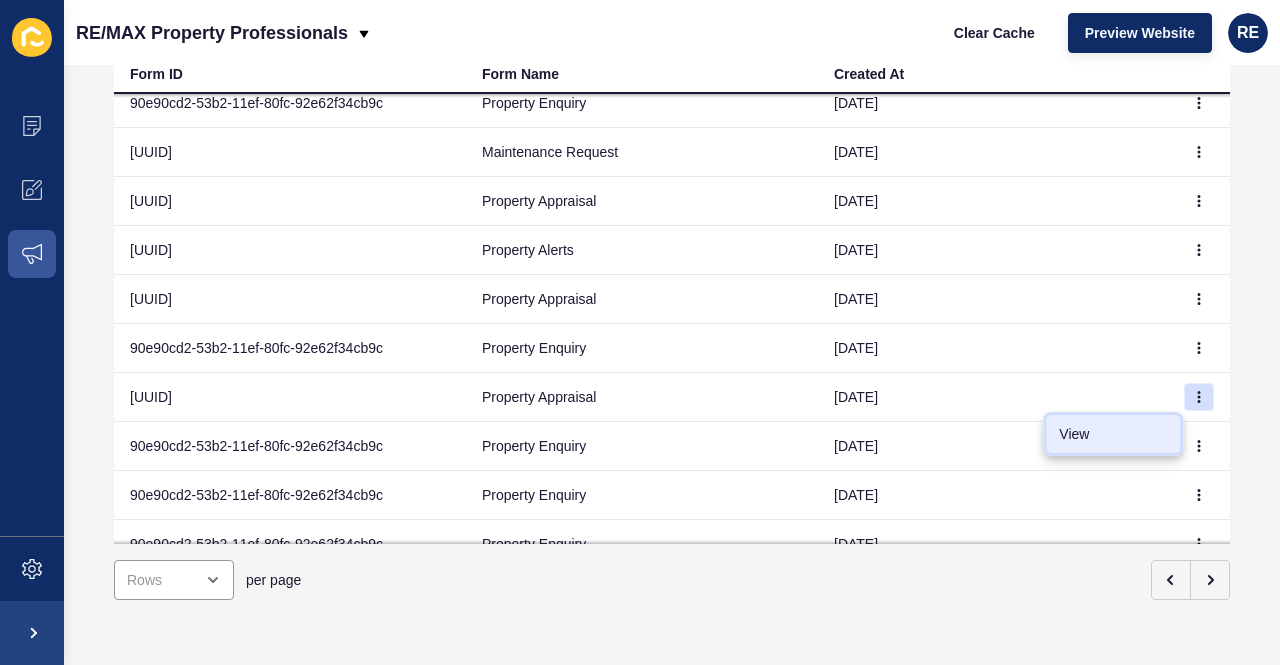 click on "View" at bounding box center (1113, 434) 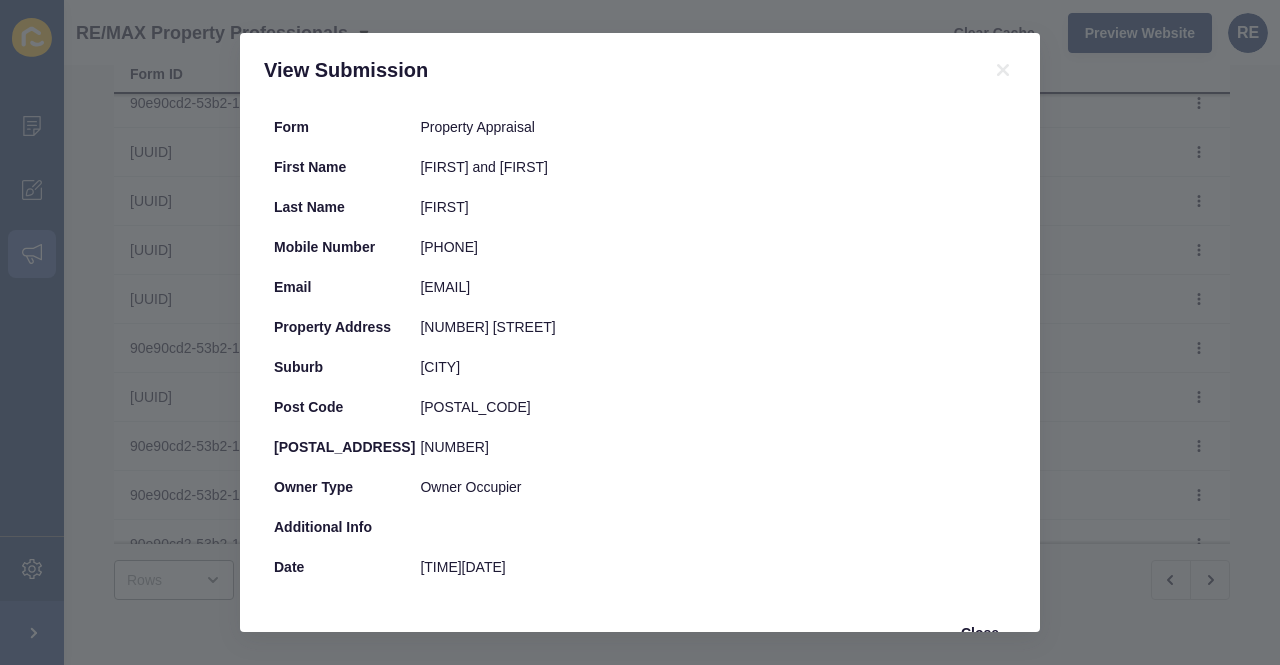 drag, startPoint x: 414, startPoint y: 327, endPoint x: 552, endPoint y: 329, distance: 138.0145 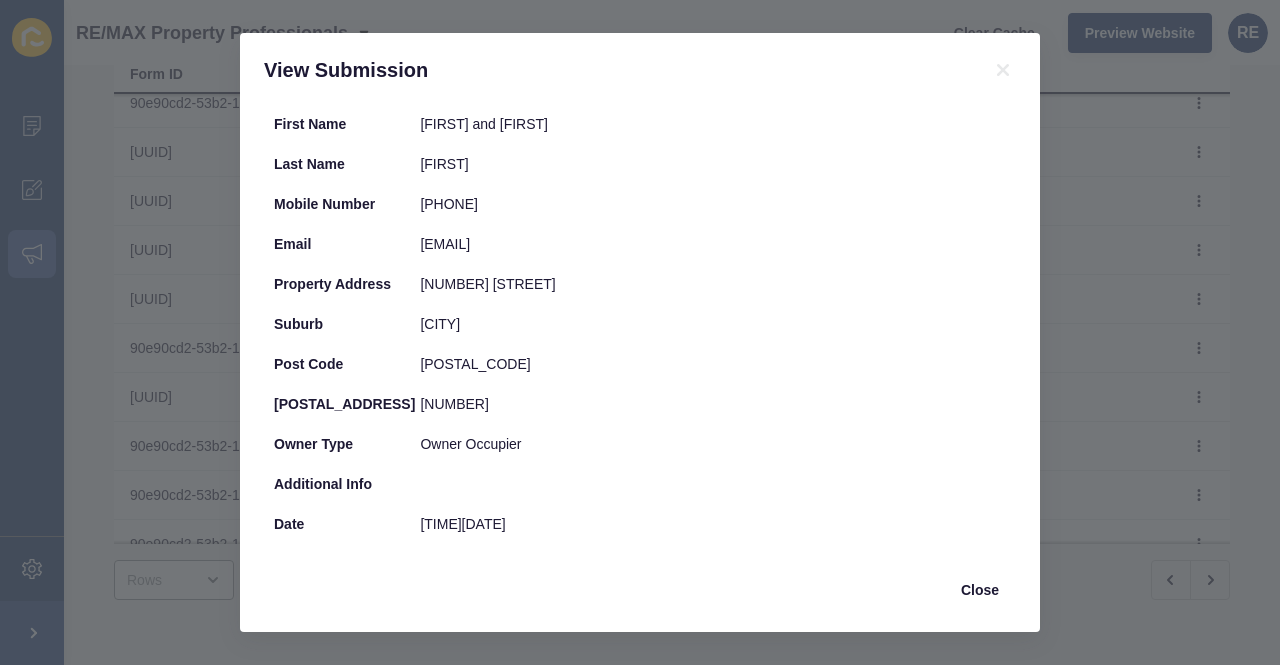 scroll, scrollTop: 45, scrollLeft: 0, axis: vertical 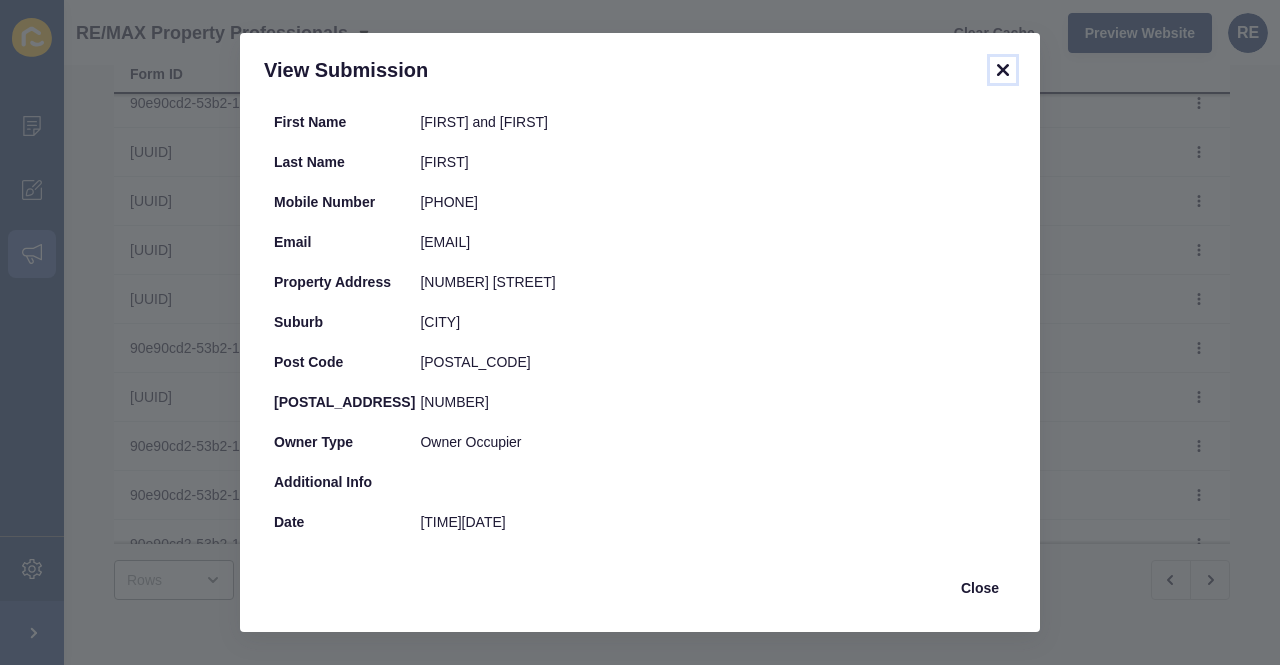 click 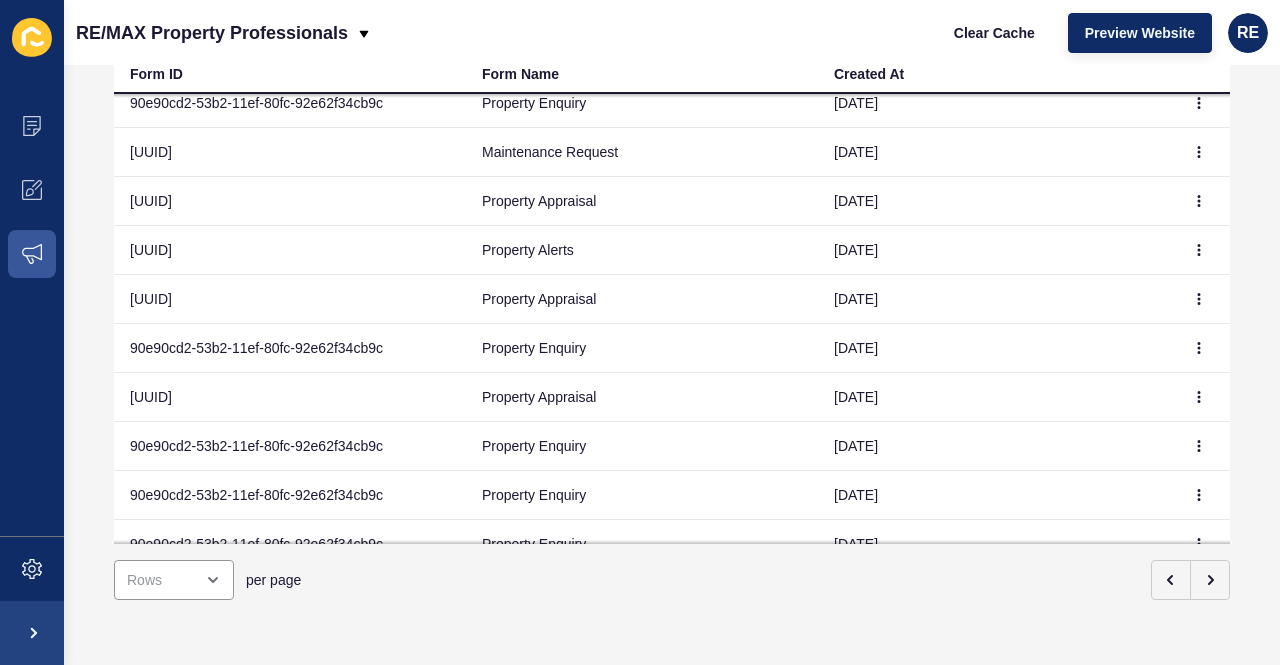 scroll, scrollTop: 0, scrollLeft: 0, axis: both 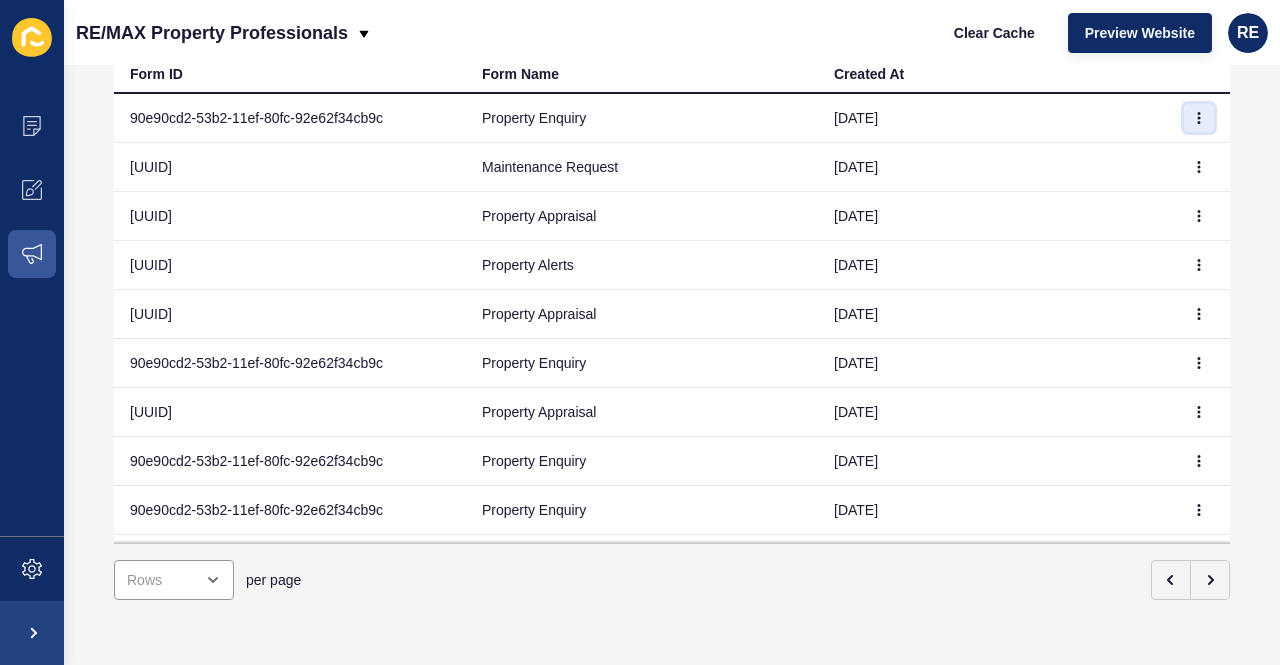 click 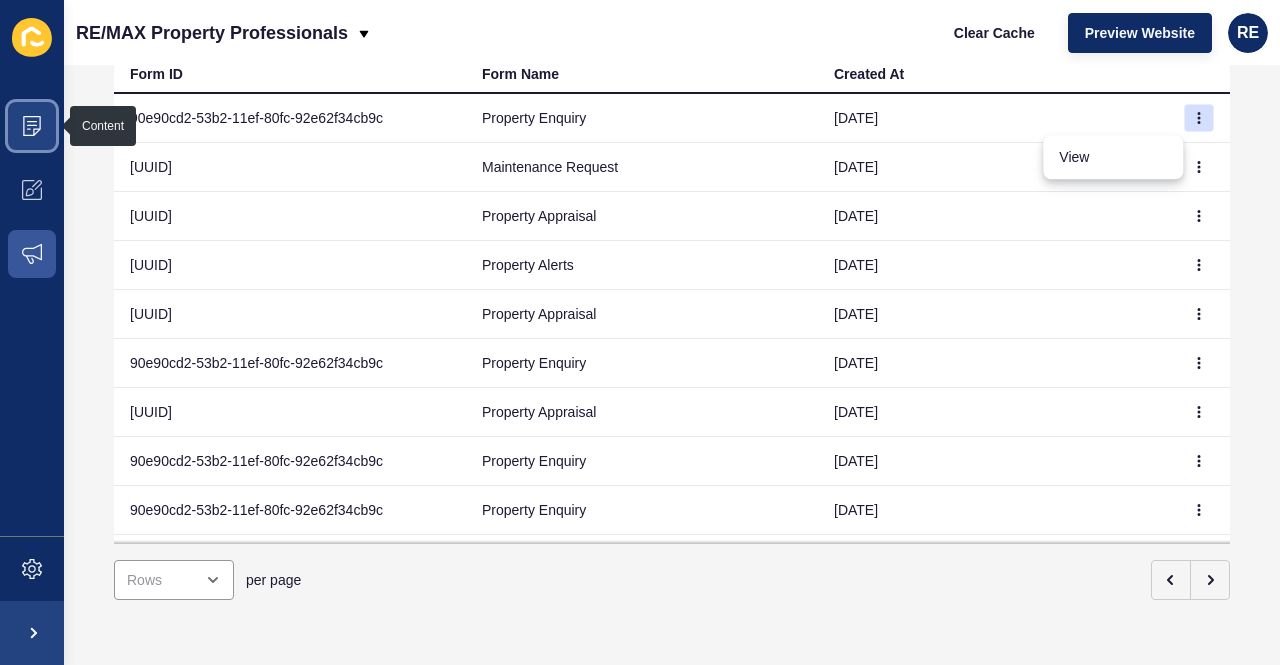 click at bounding box center (32, 126) 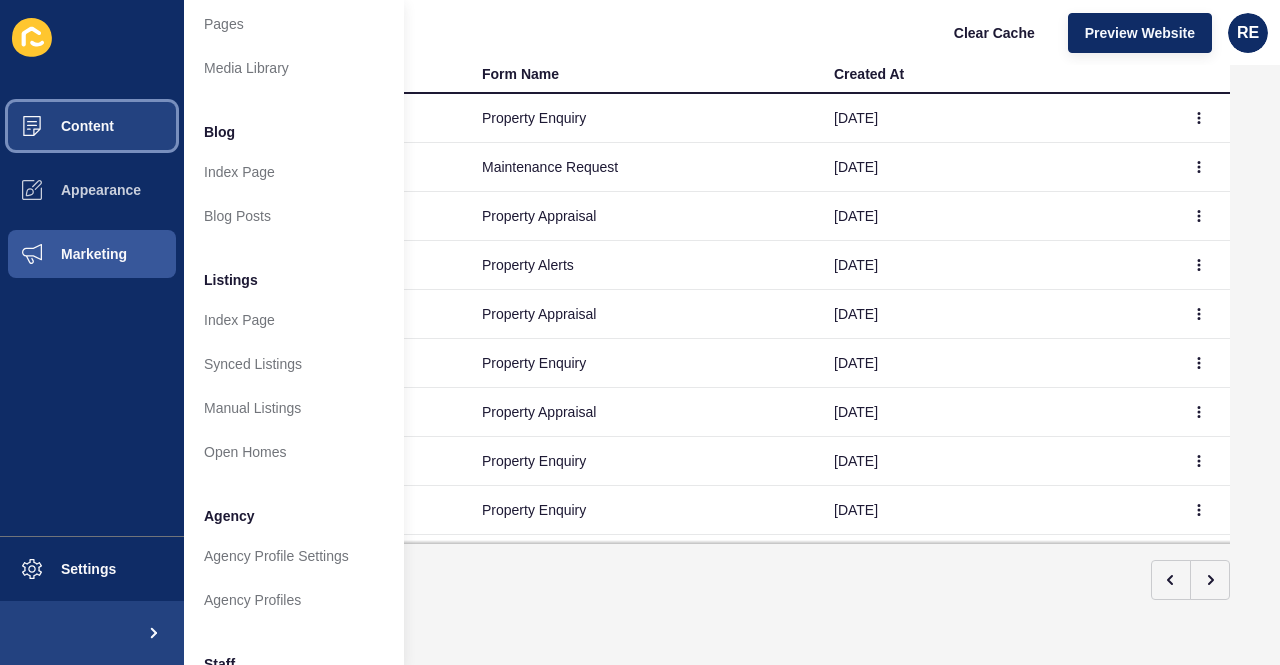 scroll, scrollTop: 0, scrollLeft: 0, axis: both 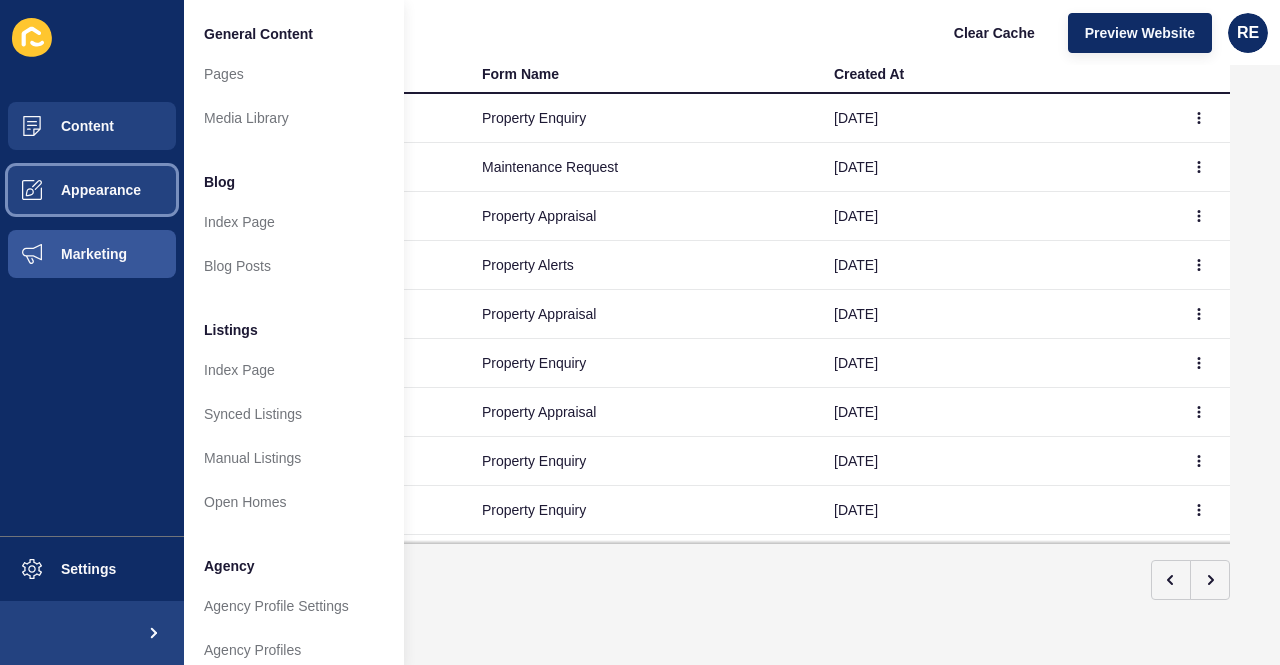 click on "Appearance" at bounding box center [92, 190] 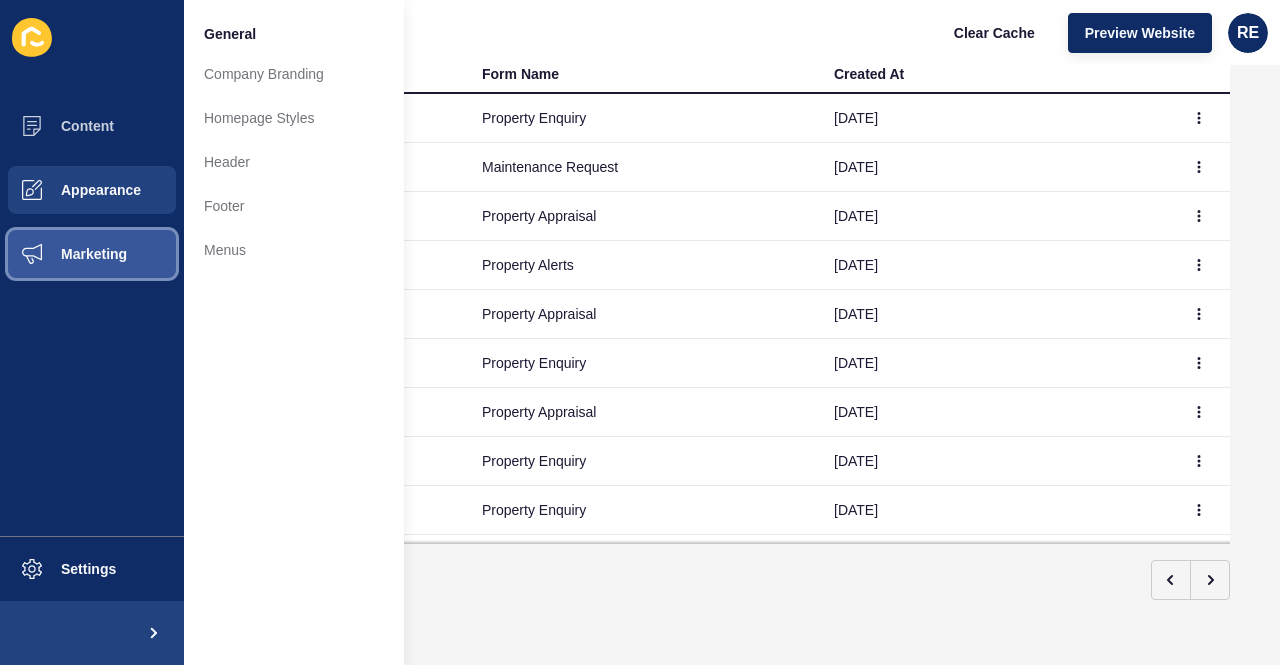 click on "Marketing" at bounding box center [92, 254] 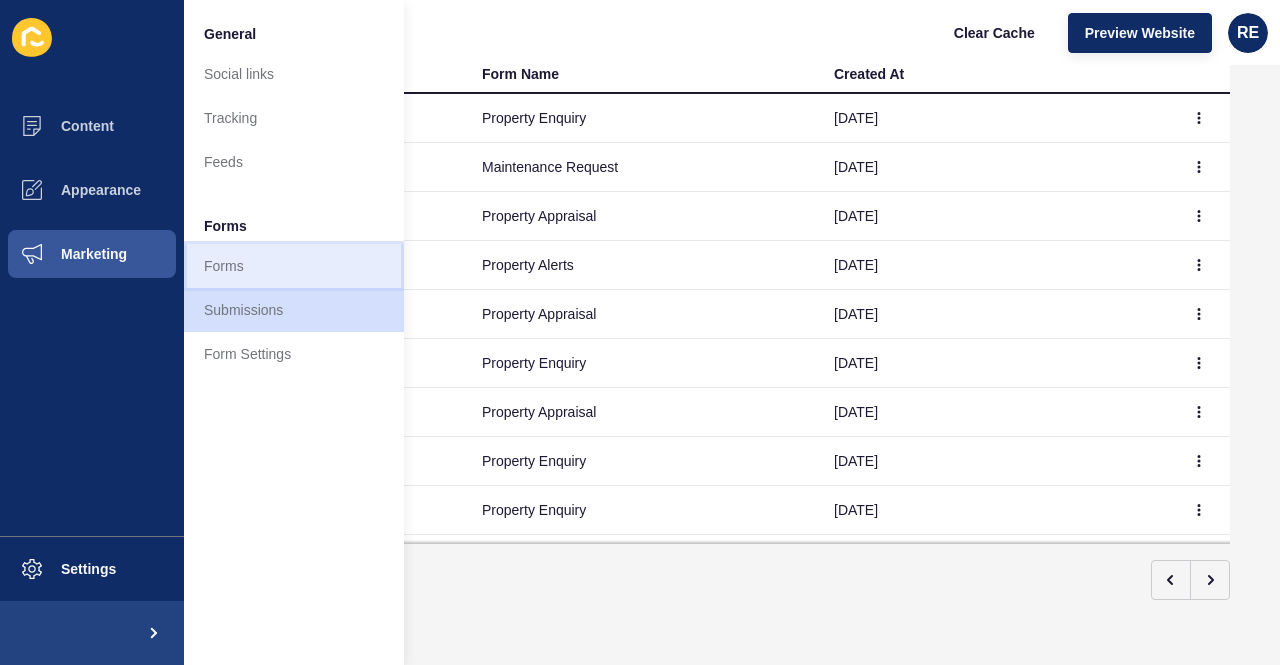 click on "Forms" at bounding box center (294, 266) 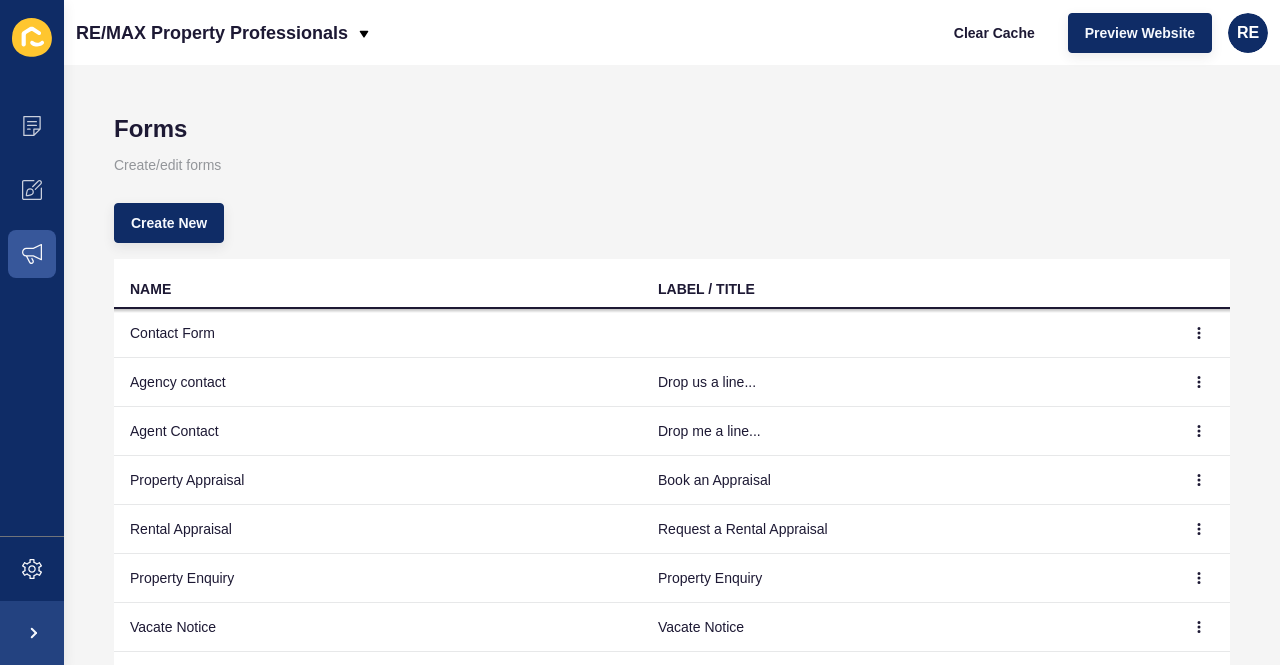 scroll, scrollTop: 66, scrollLeft: 0, axis: vertical 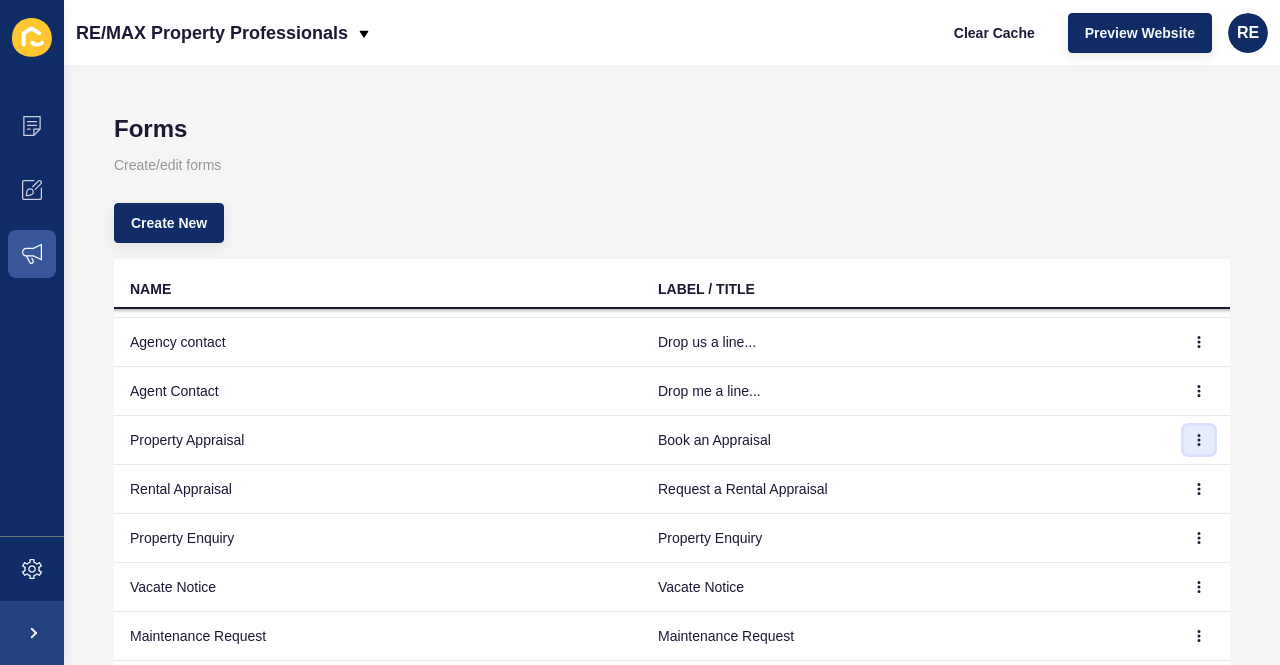 click 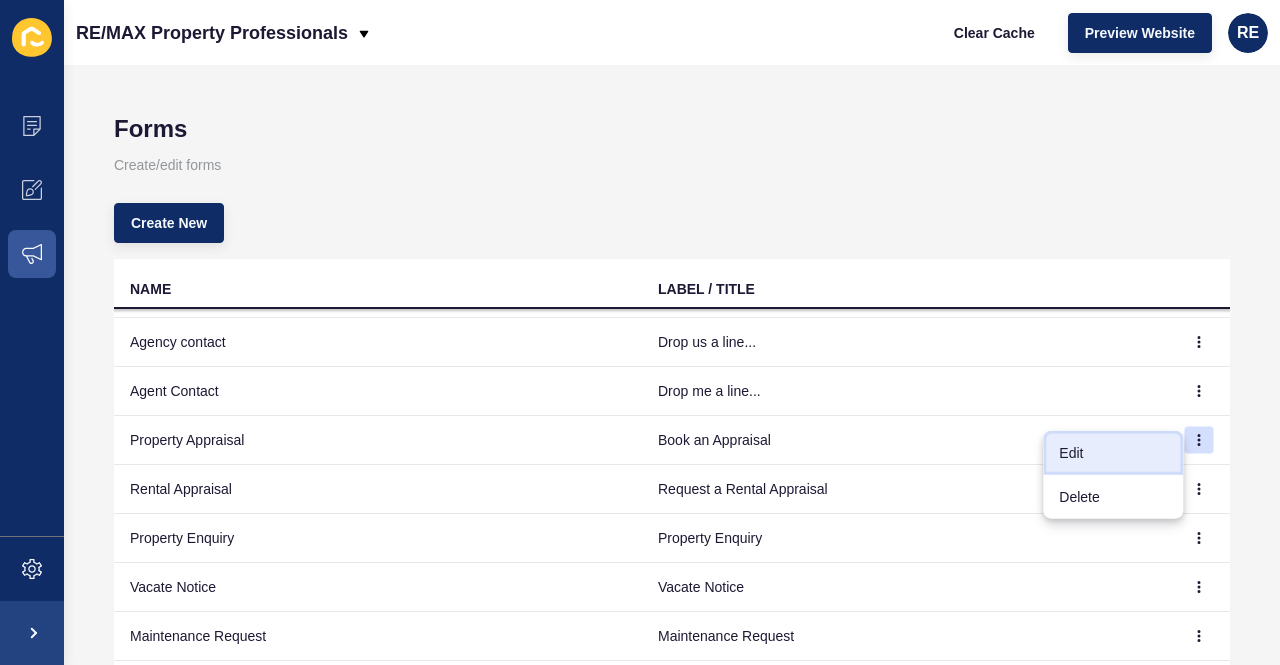 click on "Edit" at bounding box center (1113, 453) 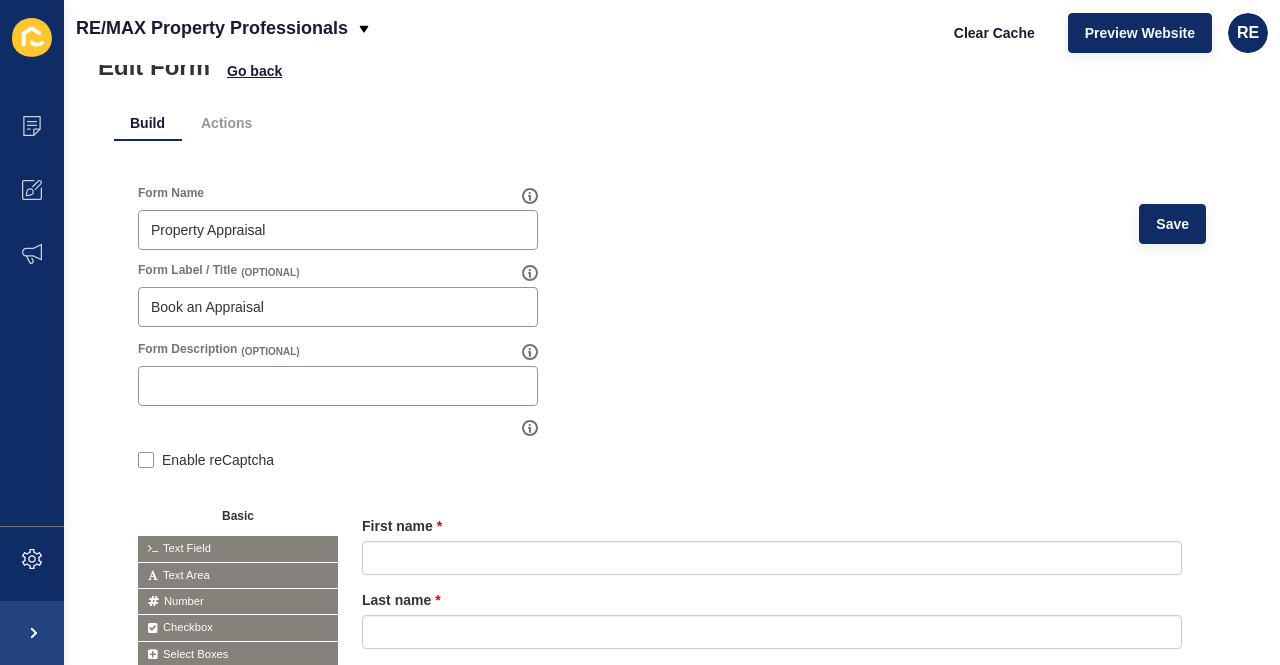 scroll, scrollTop: 0, scrollLeft: 0, axis: both 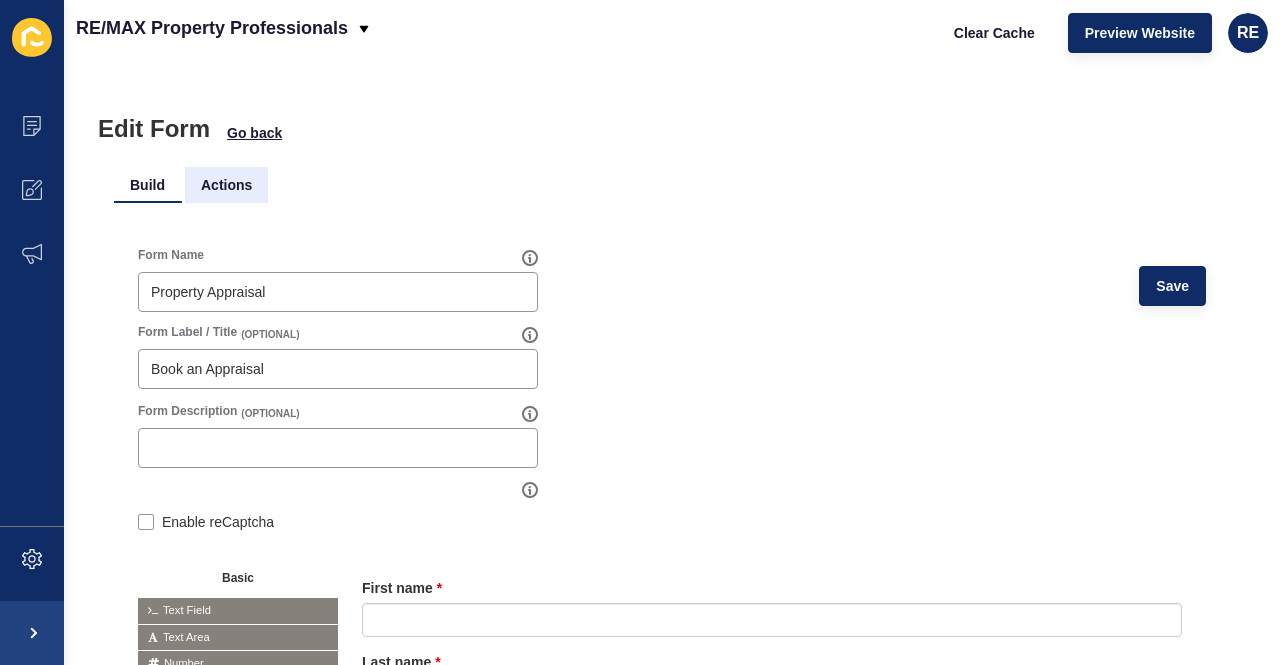 click on "Actions" at bounding box center [226, 185] 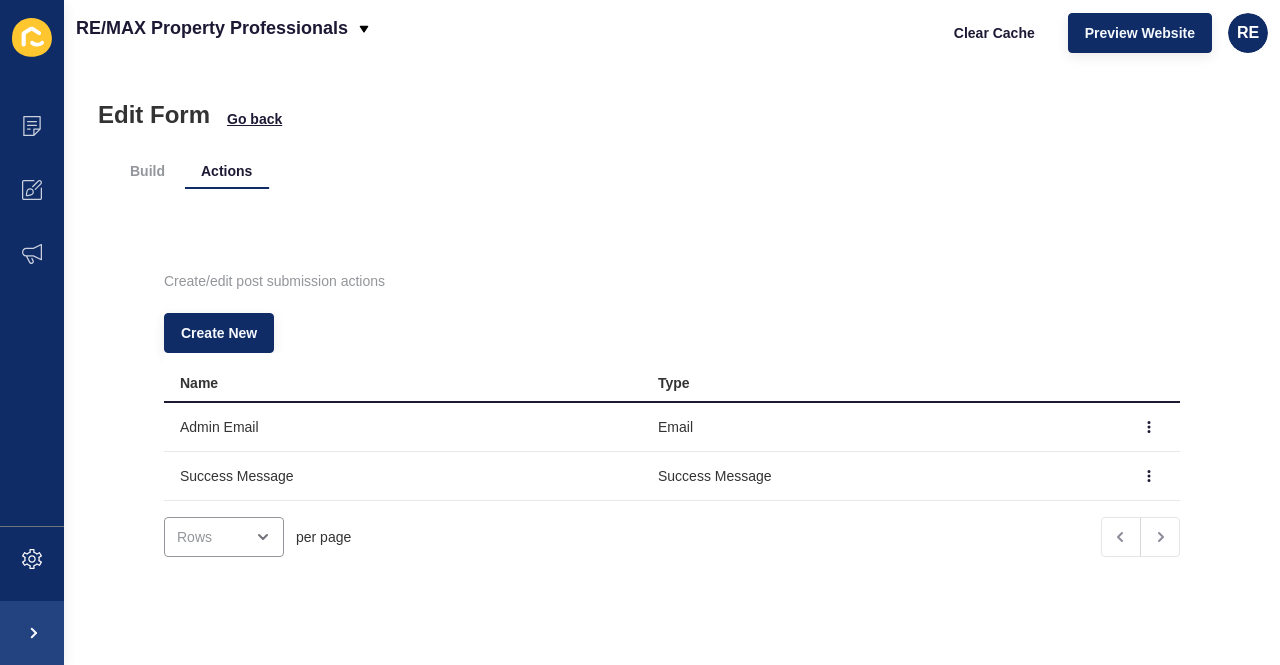 scroll, scrollTop: 51, scrollLeft: 0, axis: vertical 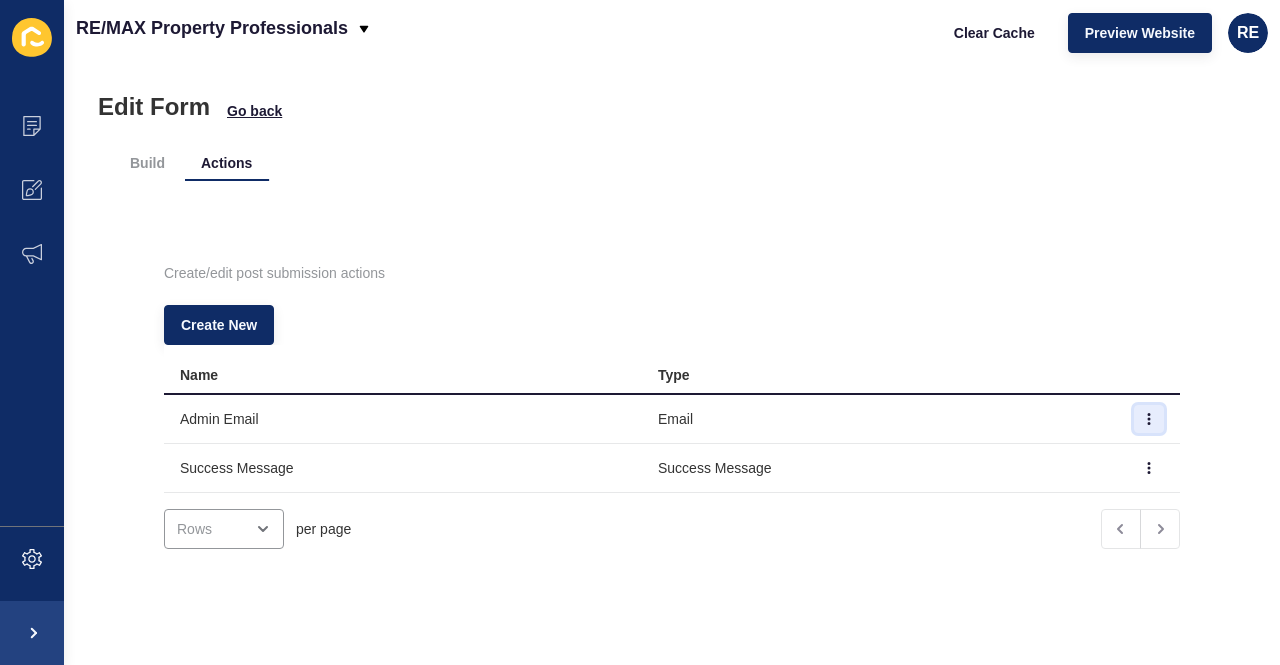 click at bounding box center [1149, 419] 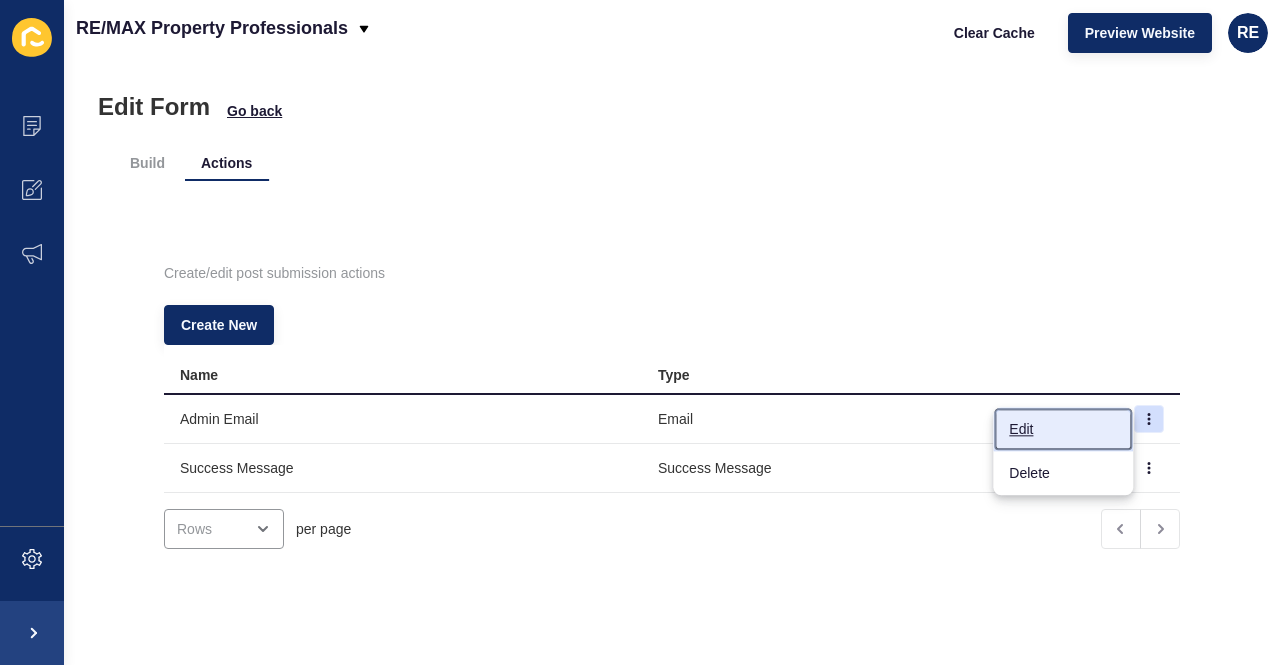 click on "Edit" at bounding box center [1063, 429] 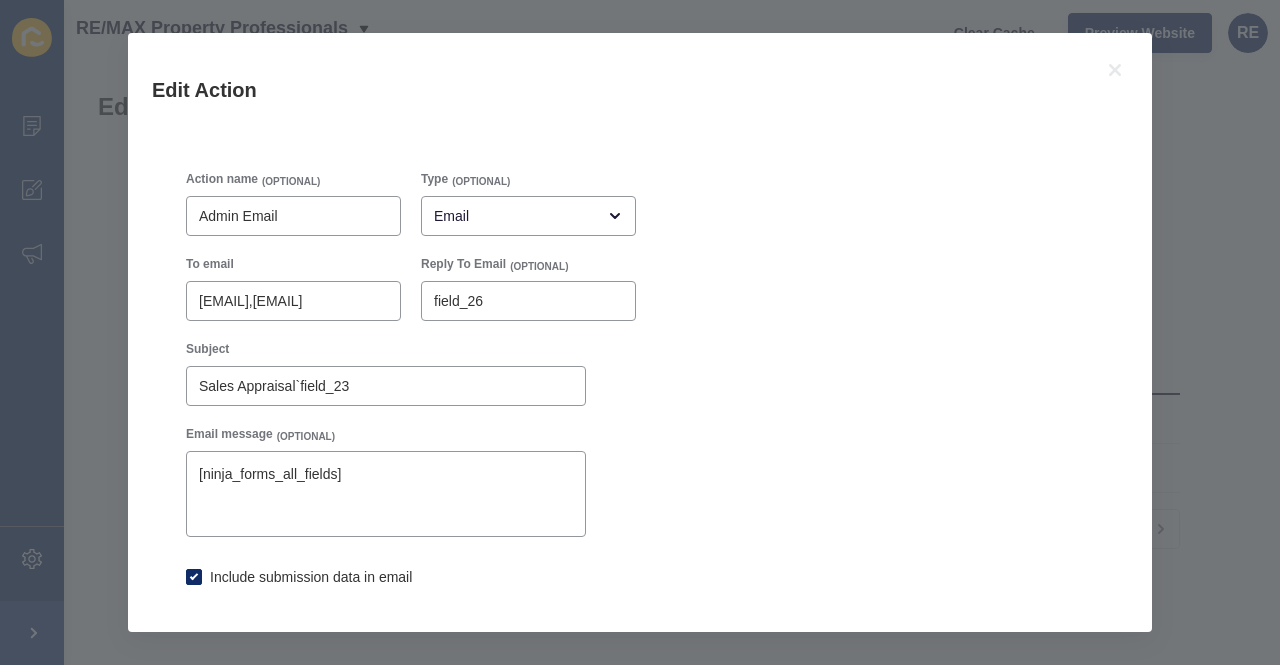 scroll, scrollTop: 0, scrollLeft: 0, axis: both 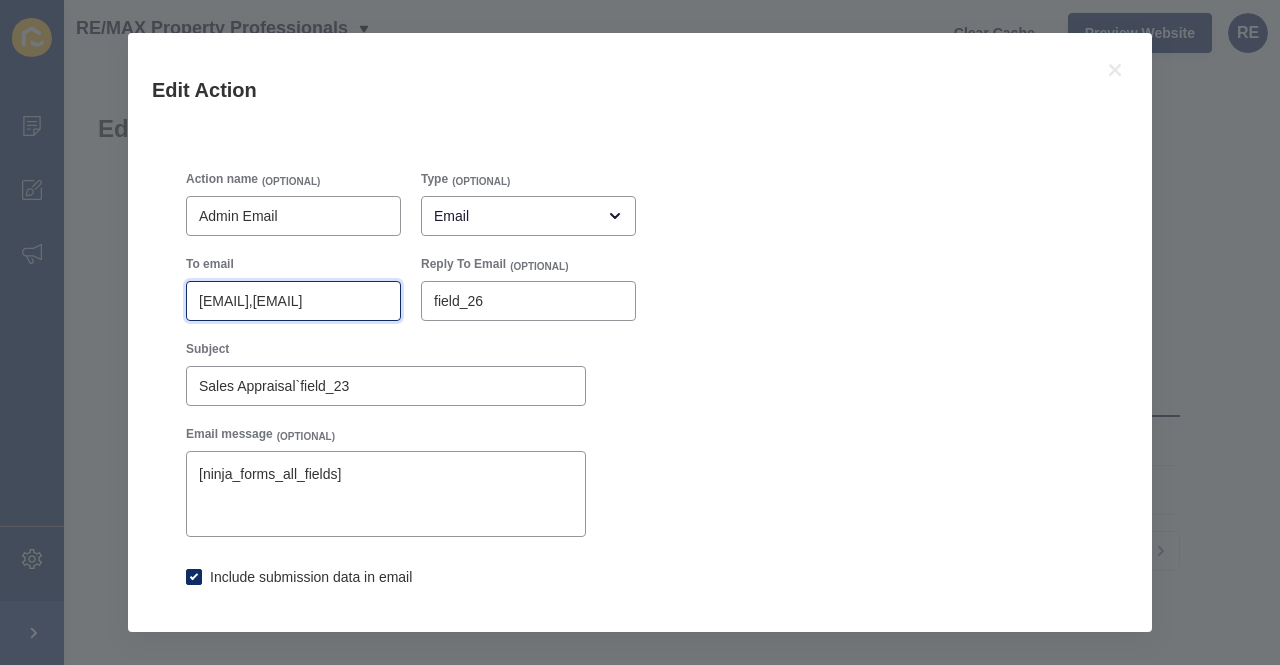 click on "[EMAIL],[EMAIL]" at bounding box center [293, 301] 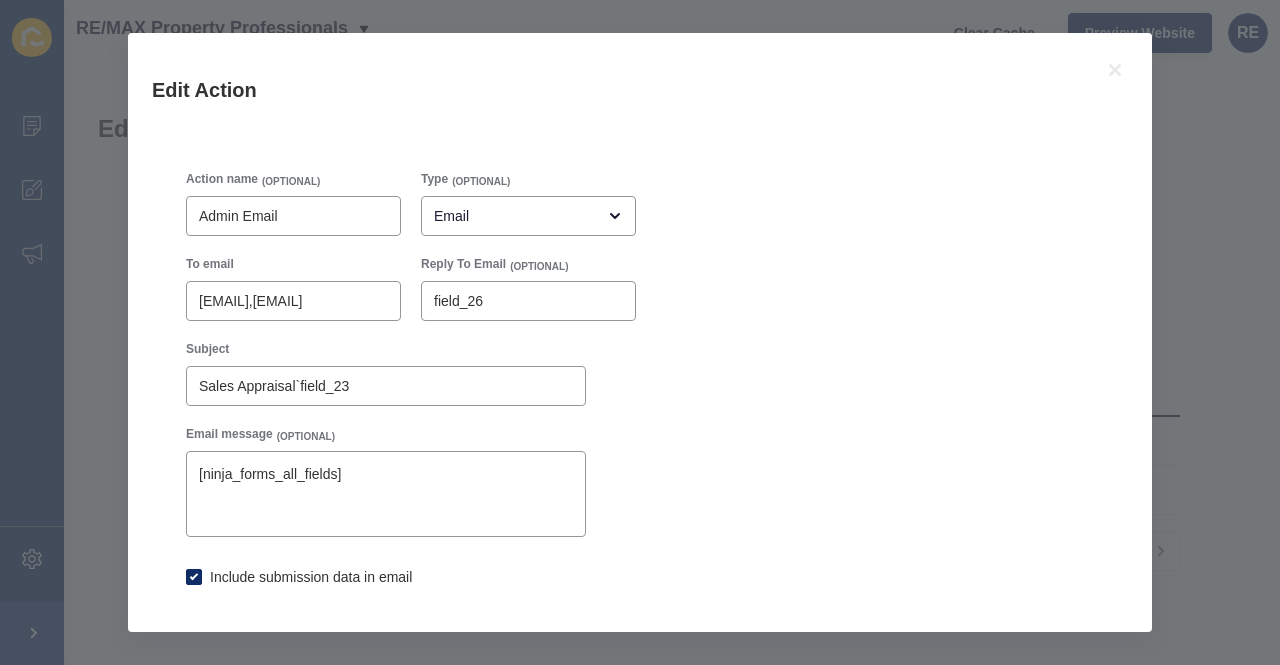 click on "Action name (OPTIONAL) Admin Email Type (OPTIONAL) Email To email [EMAIL],[EMAIL] Reply To Email (OPTIONAL) field_26 Subject Sales Appraisal`field_23 Email message (OPTIONAL) [ninja_forms_all_fields] Include submission data in email Save Action" at bounding box center [640, 426] 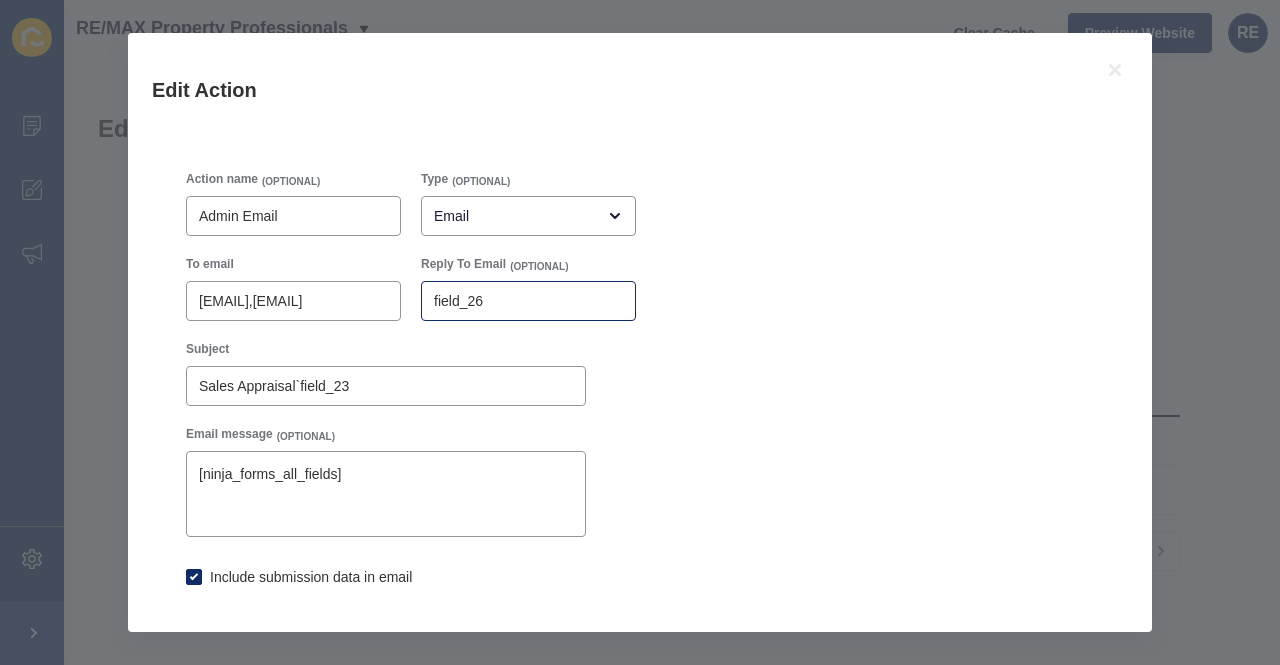 click on "field_26" at bounding box center [528, 301] 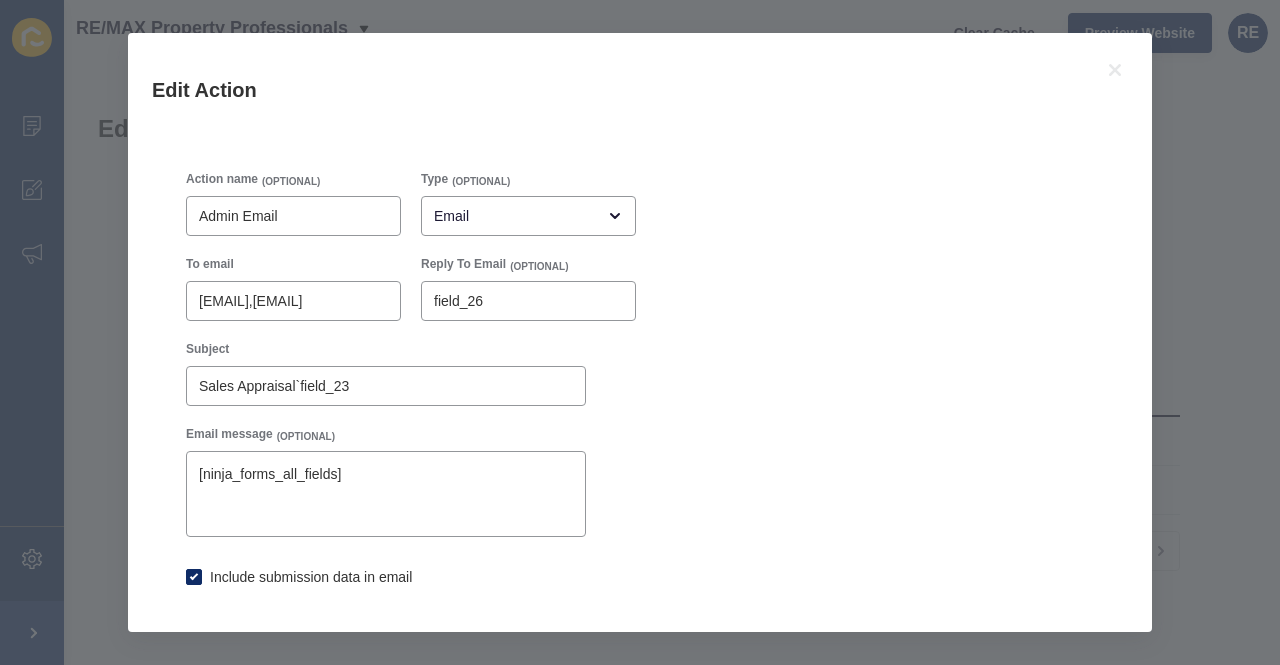 checkbox on "true" 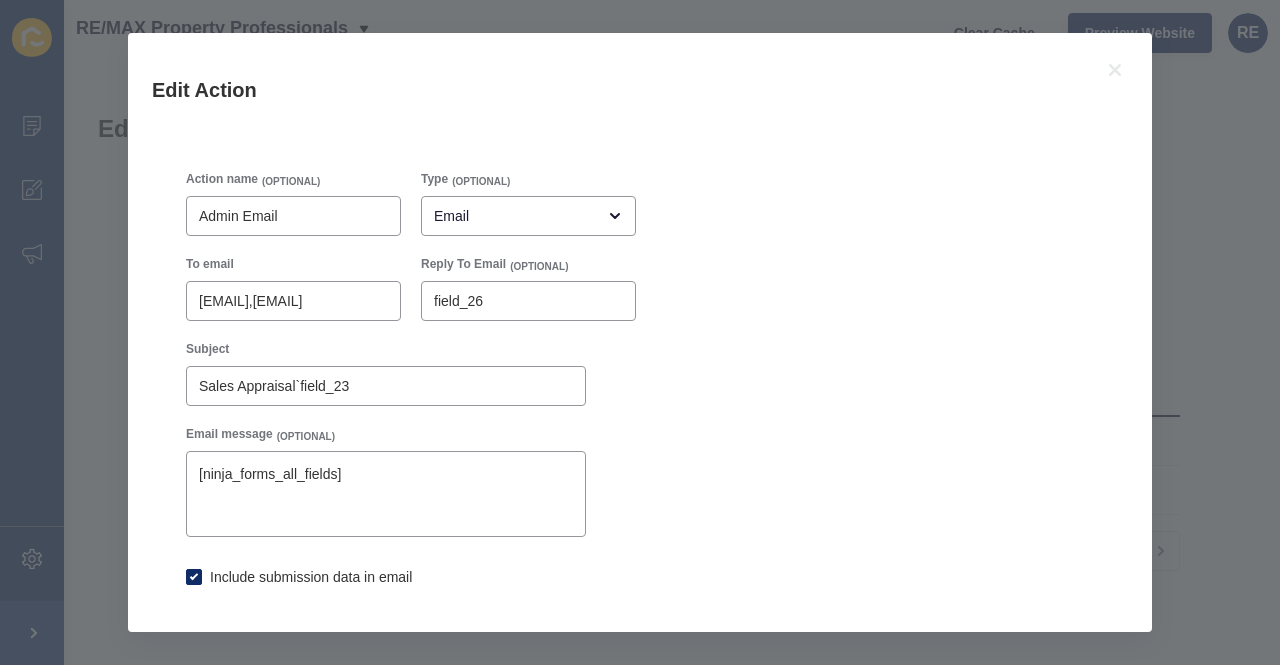 click on "Action name (OPTIONAL) Admin Email Type (OPTIONAL) Email To email [EMAIL],[EMAIL] Reply To Email (OPTIONAL) field_26 Subject Sales Appraisal`field_23 Email message (OPTIONAL) [ninja_forms_all_fields] Include submission data in email Save Action" at bounding box center (640, 426) 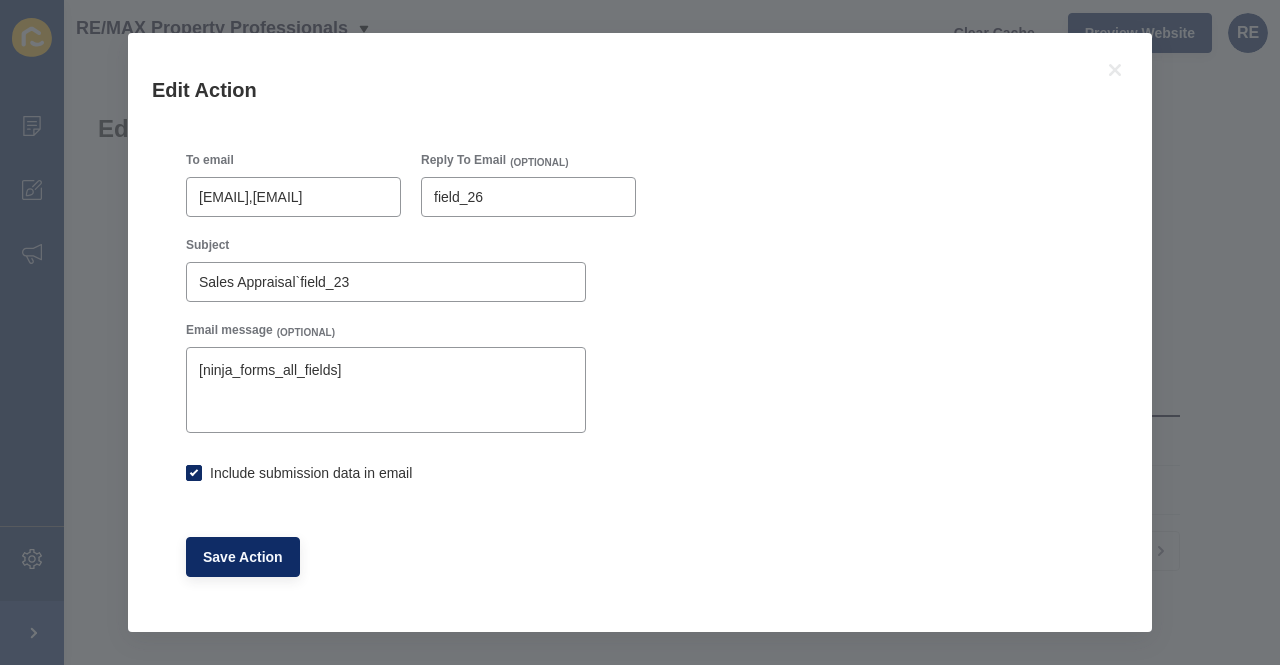 scroll, scrollTop: 0, scrollLeft: 0, axis: both 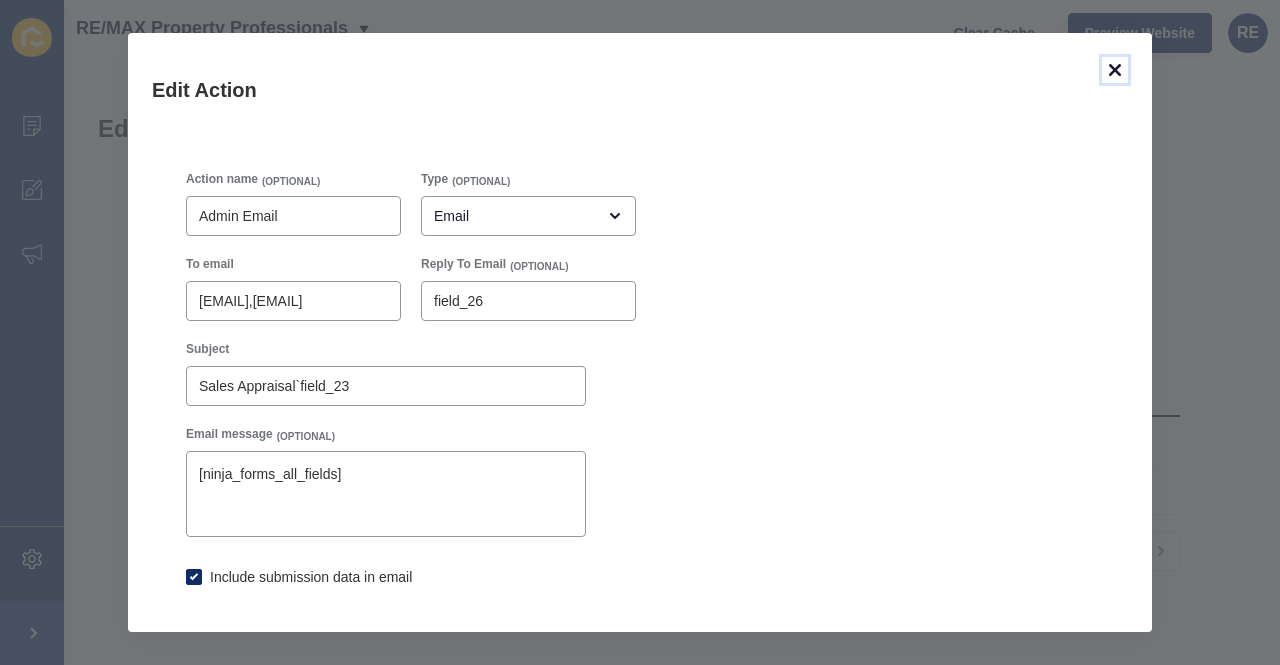 click 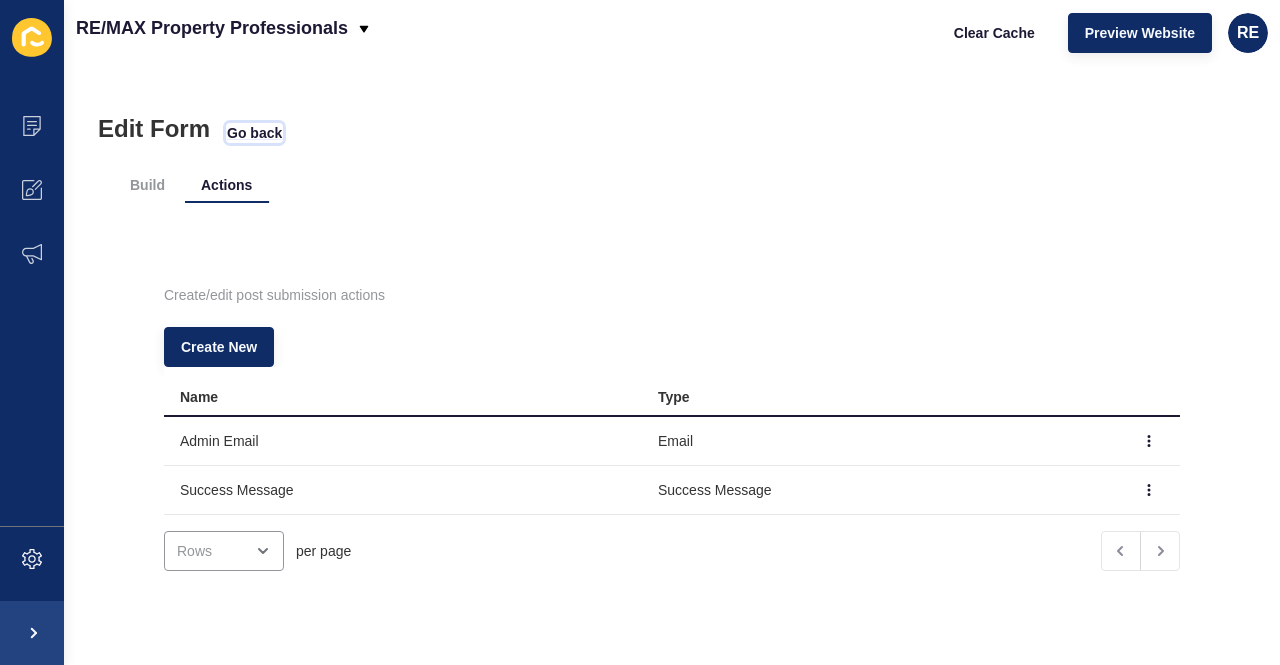 click on "Go back" at bounding box center (254, 133) 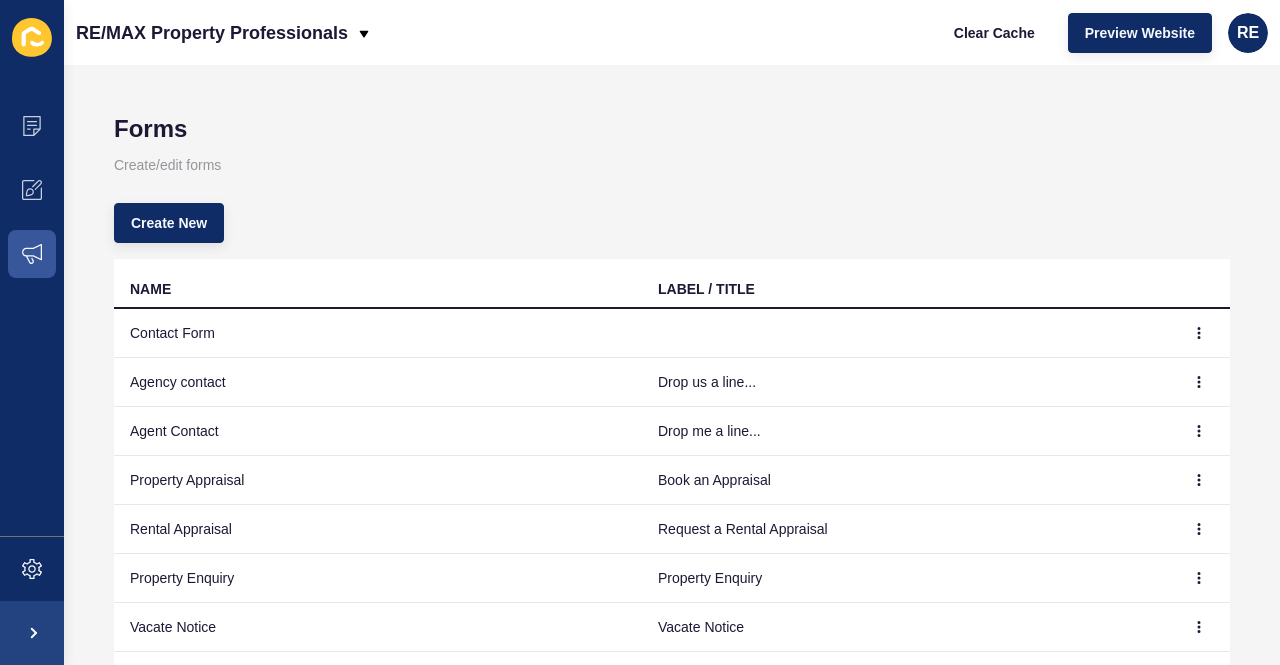 click at bounding box center (1200, 480) 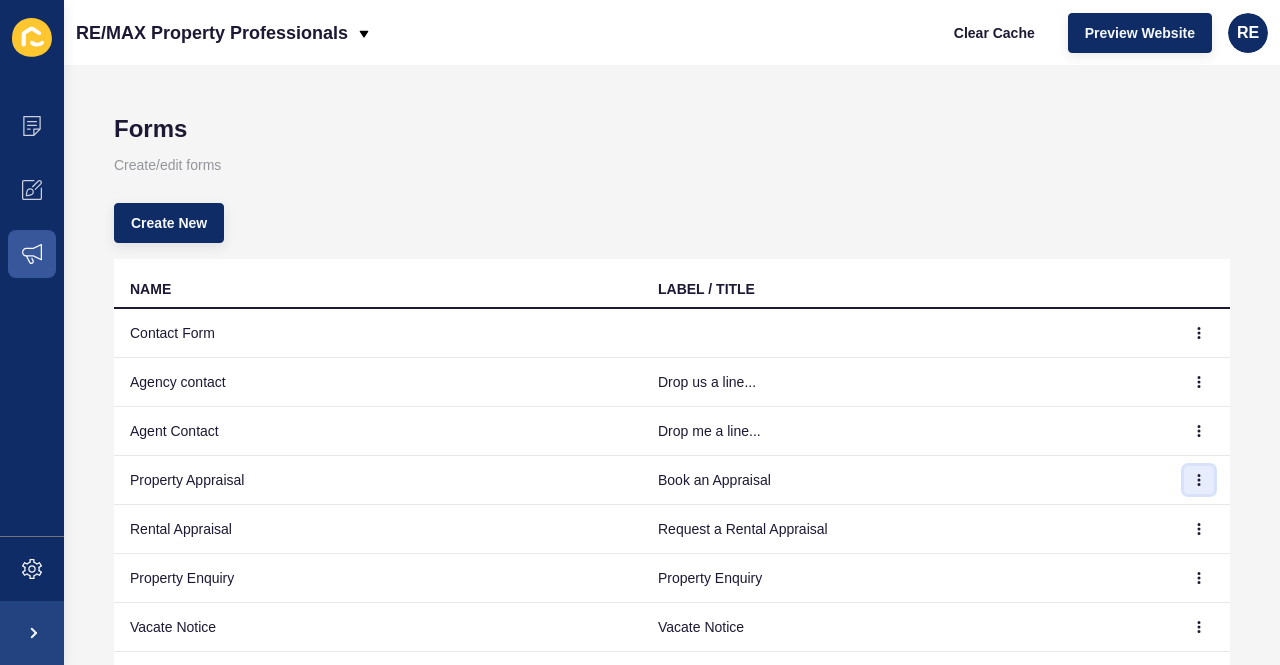 click 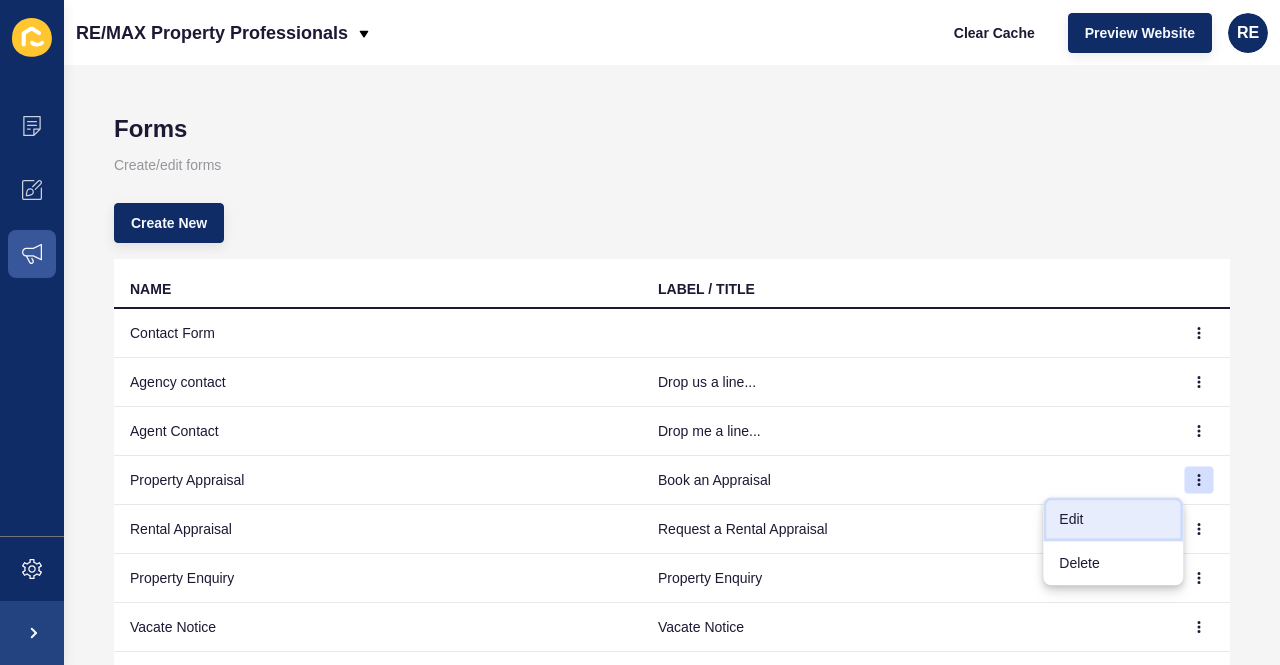 click on "Edit" at bounding box center (1113, 519) 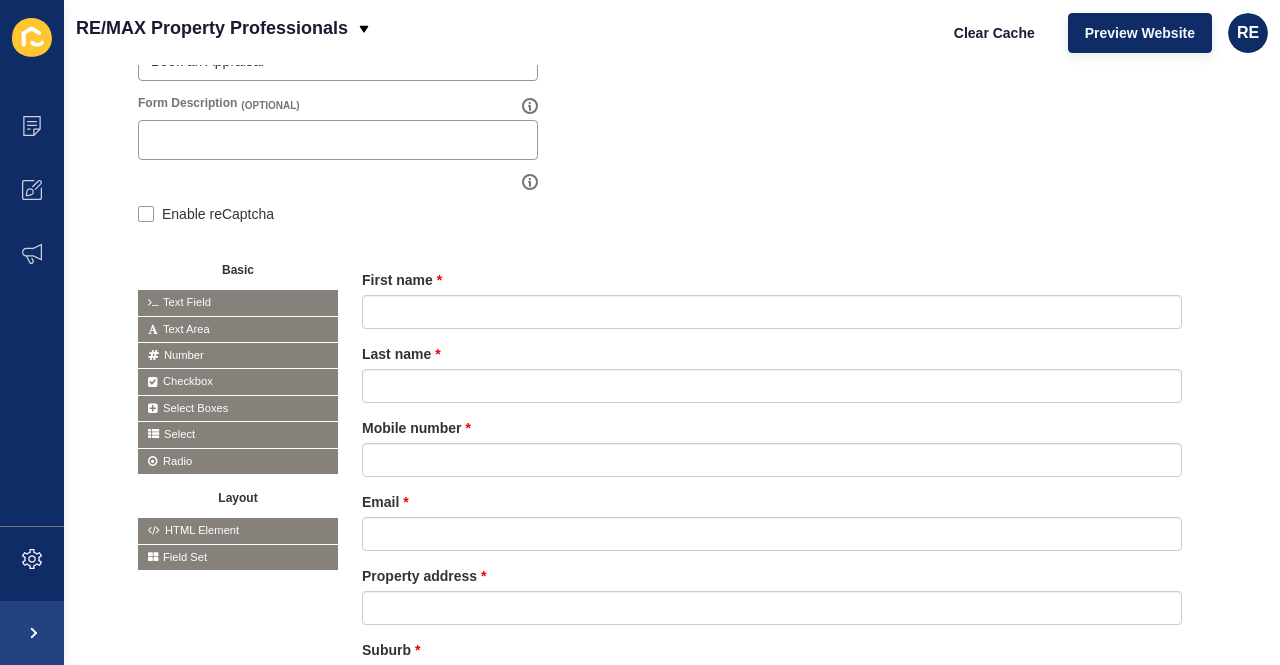 scroll, scrollTop: 5, scrollLeft: 0, axis: vertical 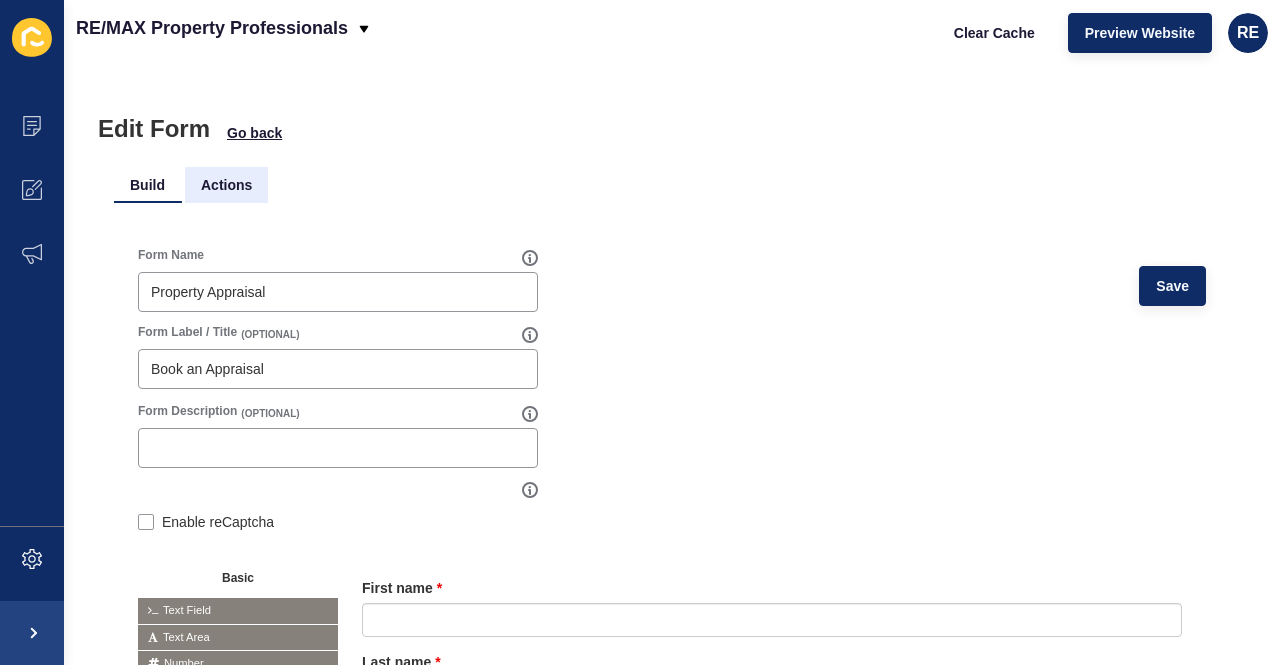 click on "Actions" at bounding box center (226, 185) 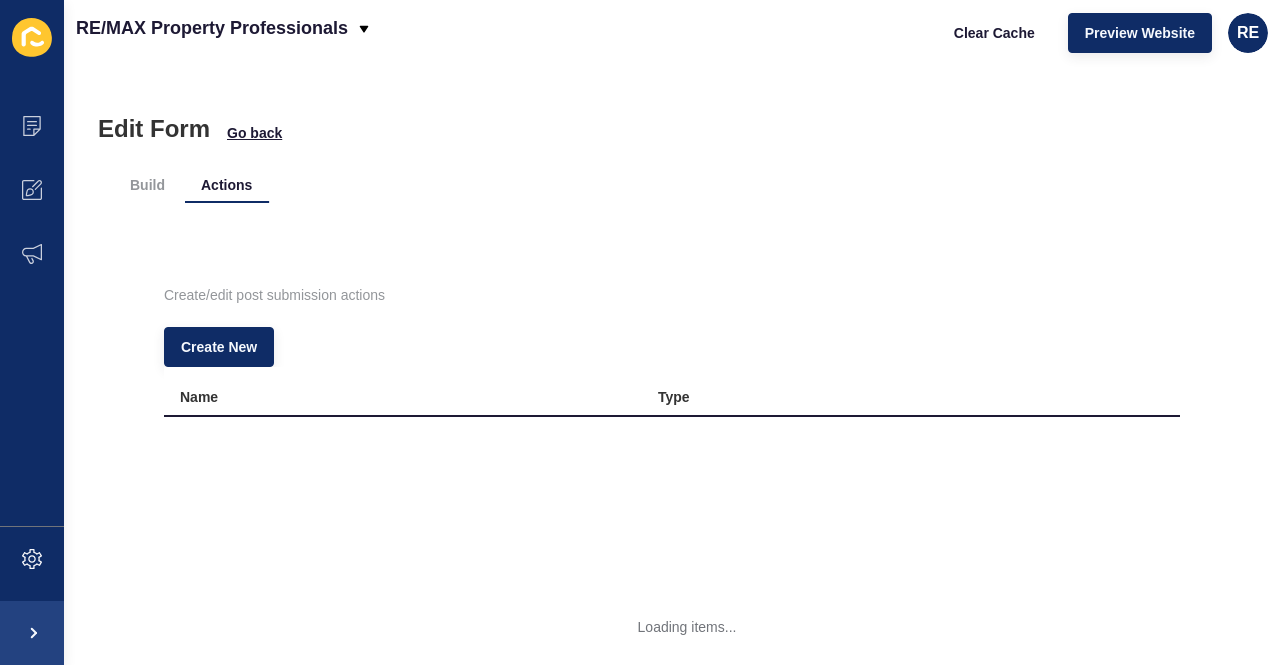 scroll, scrollTop: 0, scrollLeft: 0, axis: both 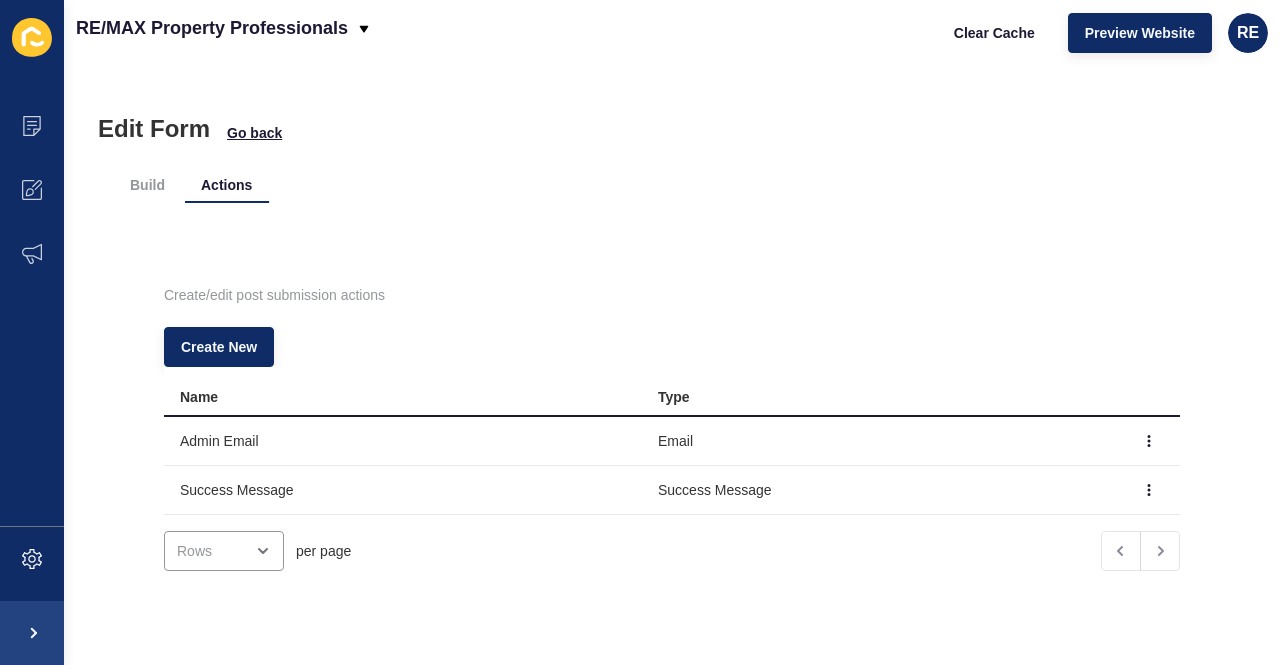 click at bounding box center (1150, 490) 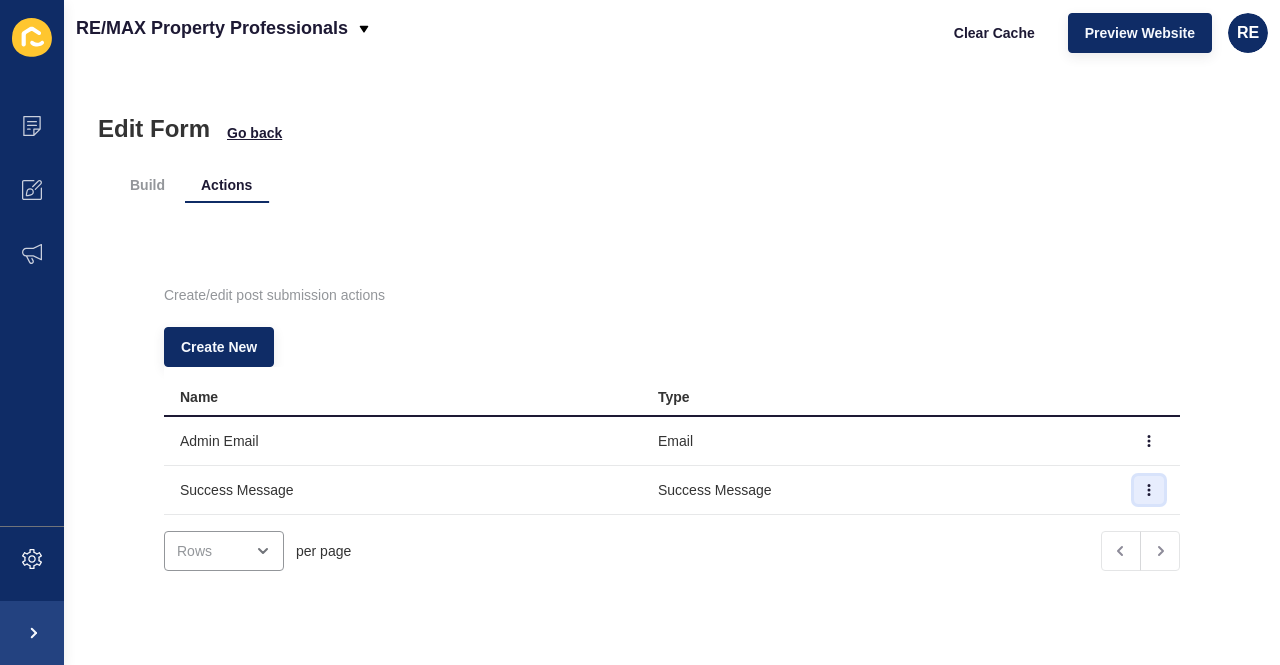 click at bounding box center [1149, 490] 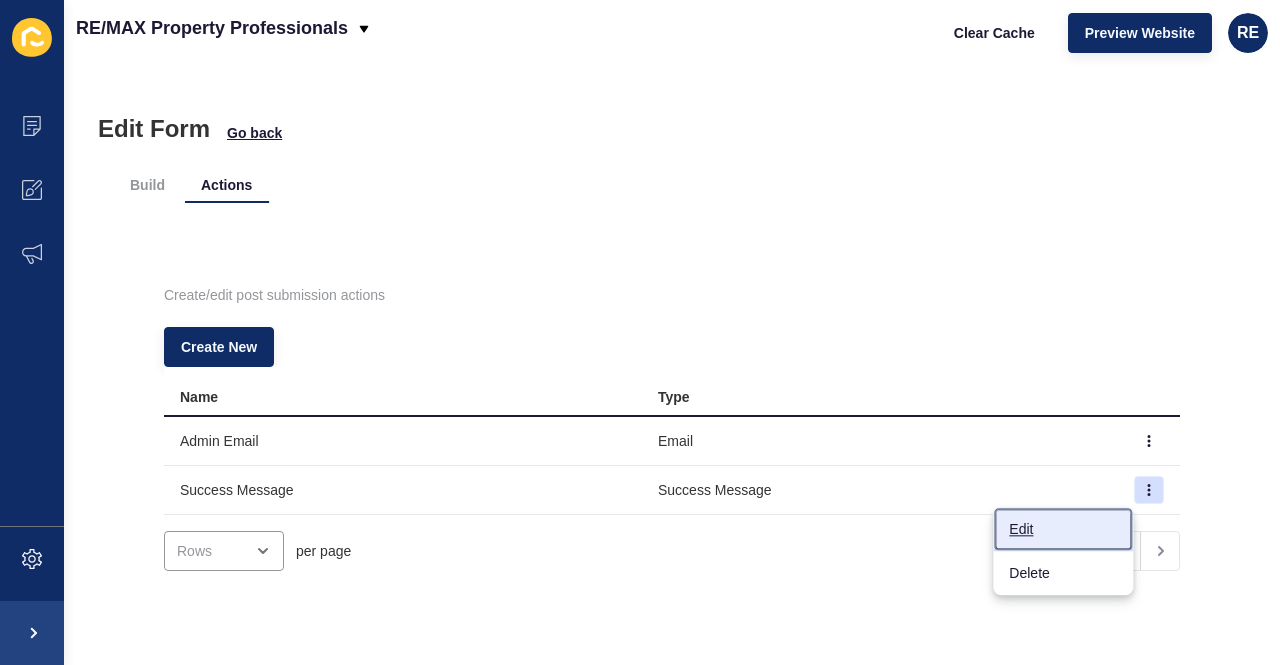 click on "Edit" at bounding box center [1063, 529] 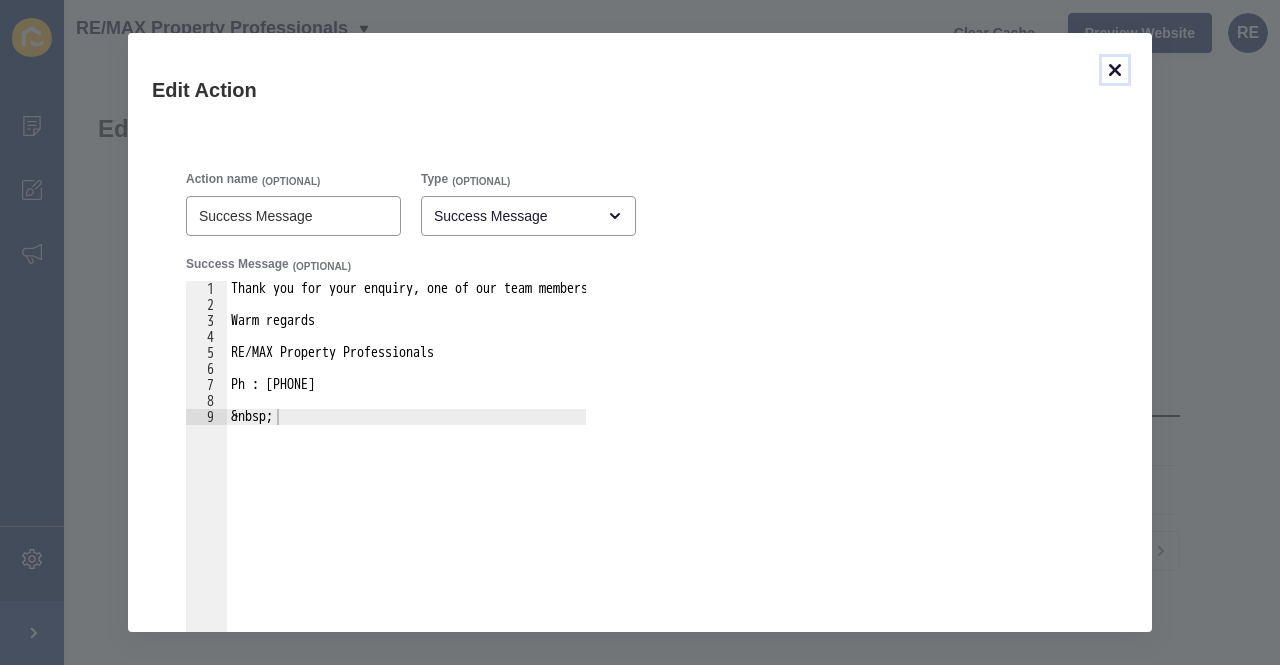 click 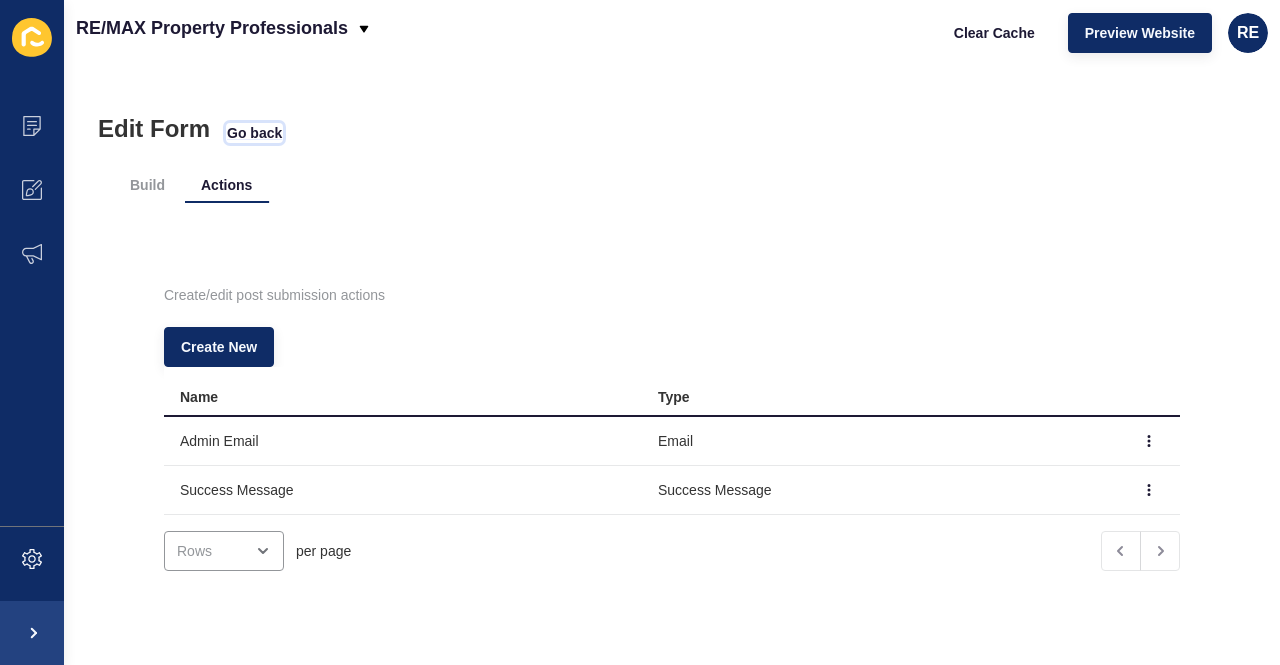 click on "Go back" at bounding box center [254, 133] 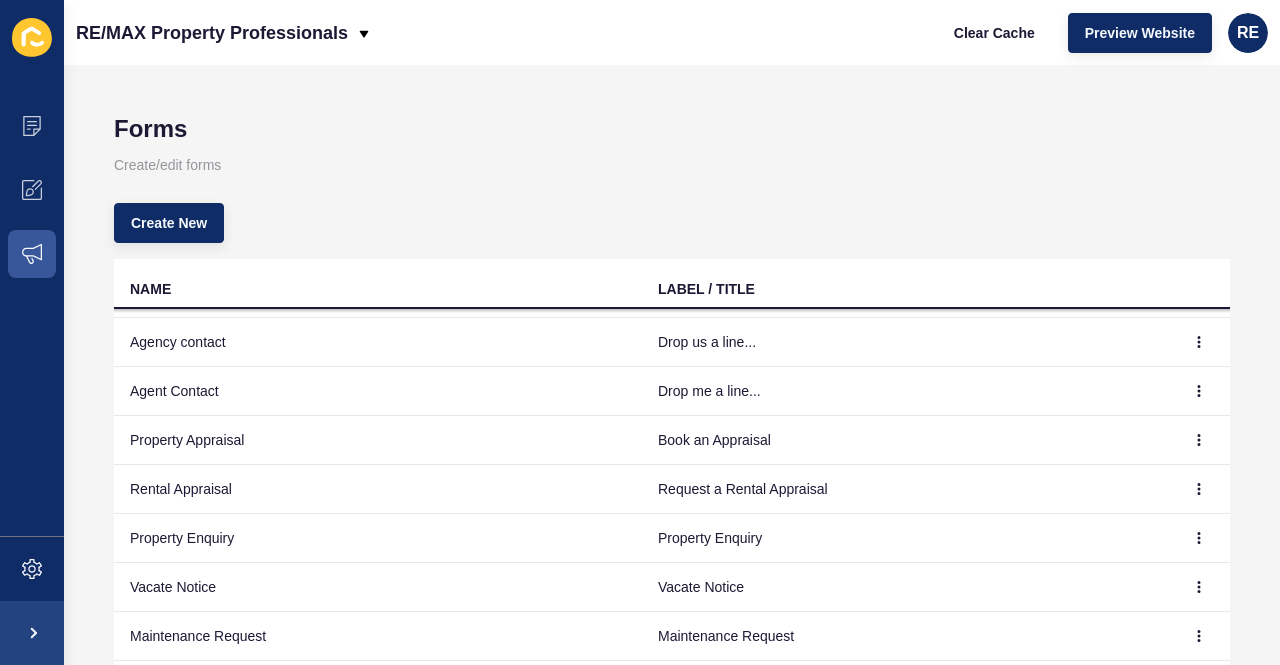 scroll, scrollTop: 66, scrollLeft: 0, axis: vertical 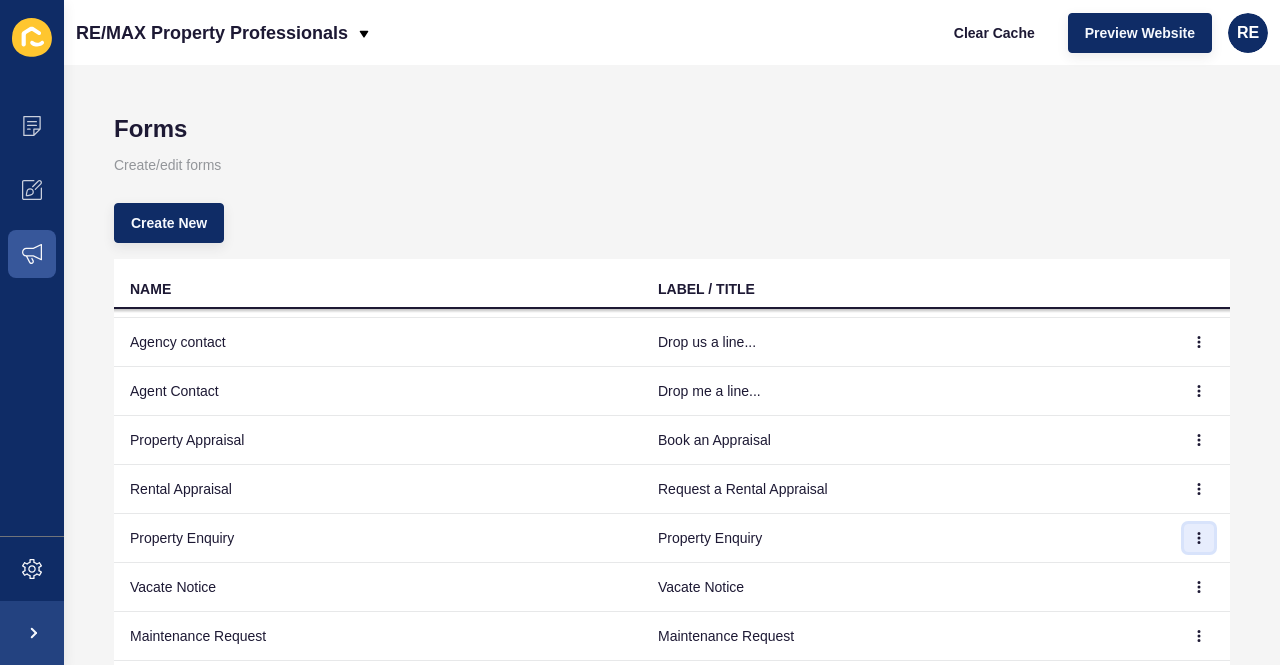 click at bounding box center [1199, 538] 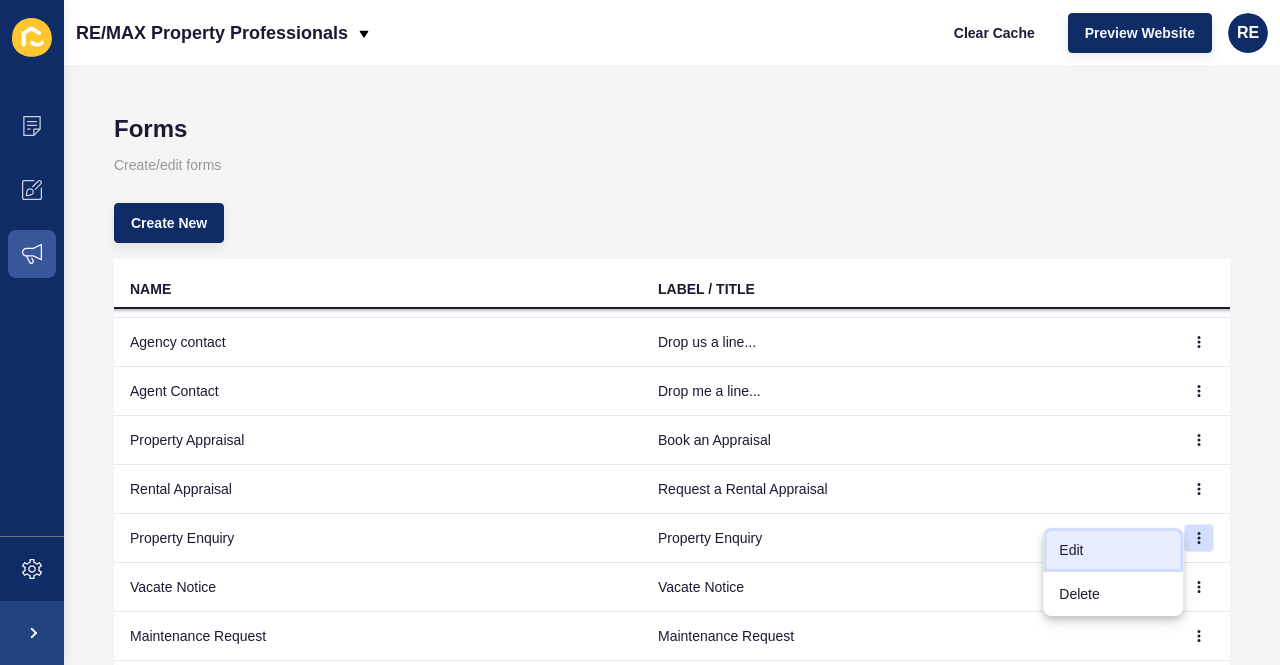 click on "Edit" at bounding box center [1113, 550] 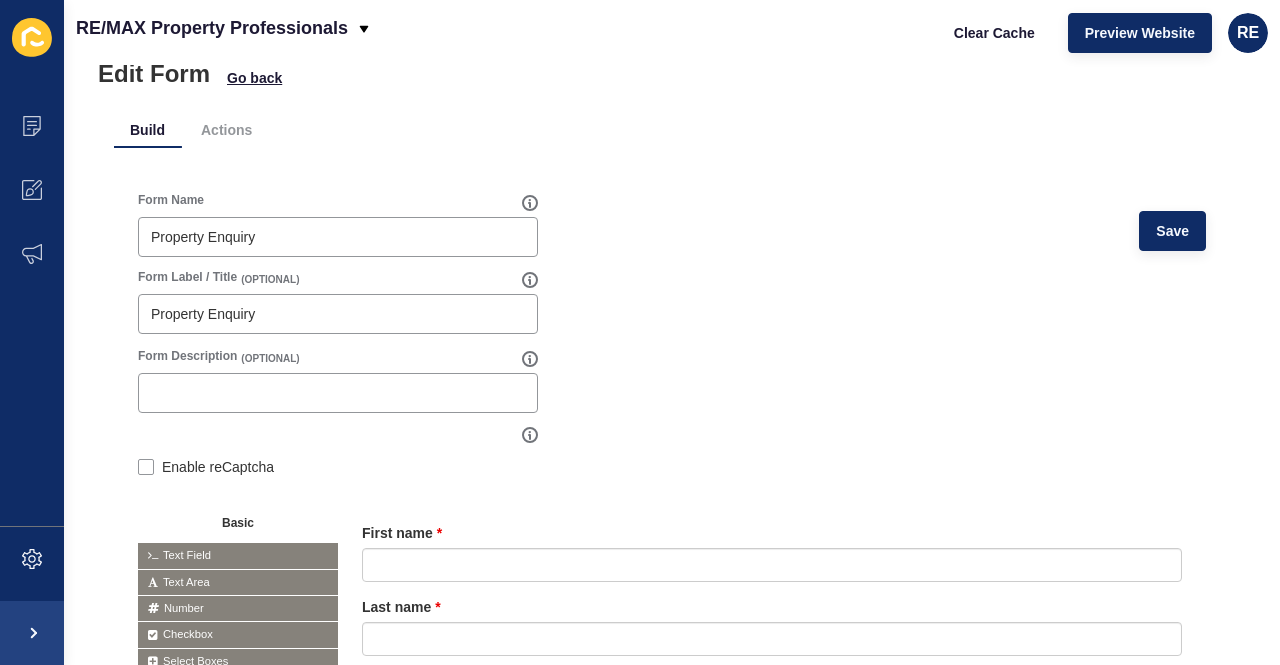 scroll, scrollTop: 56, scrollLeft: 0, axis: vertical 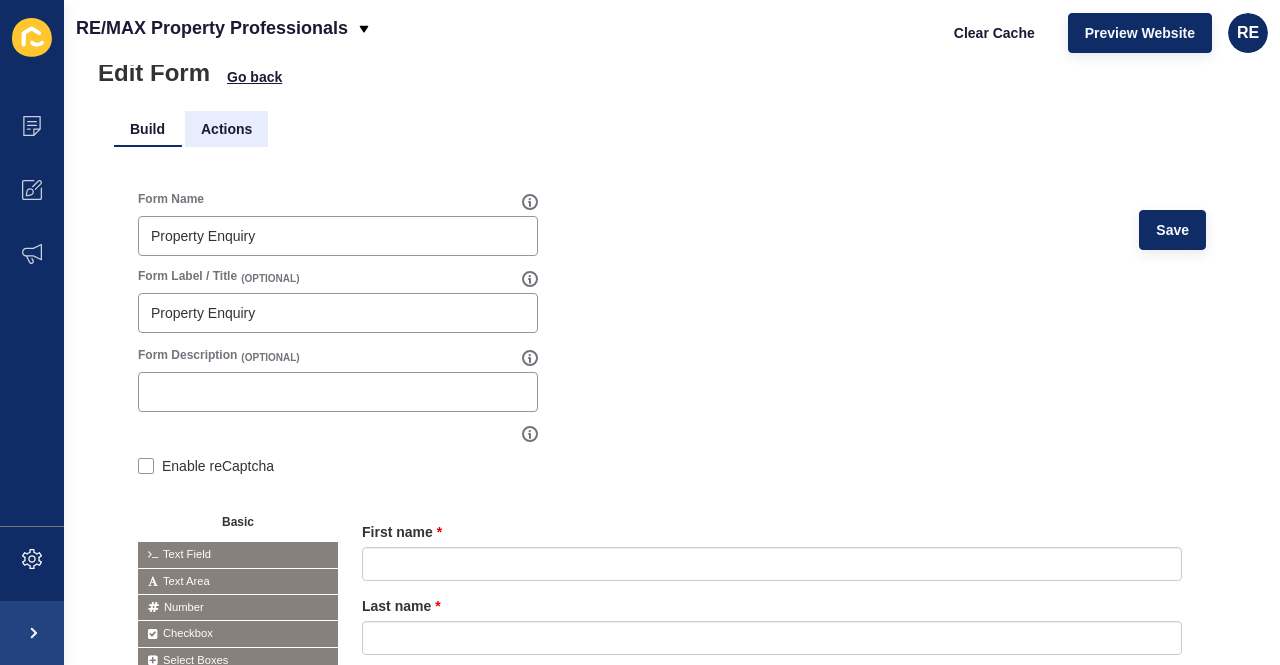 click on "Actions" at bounding box center [226, 129] 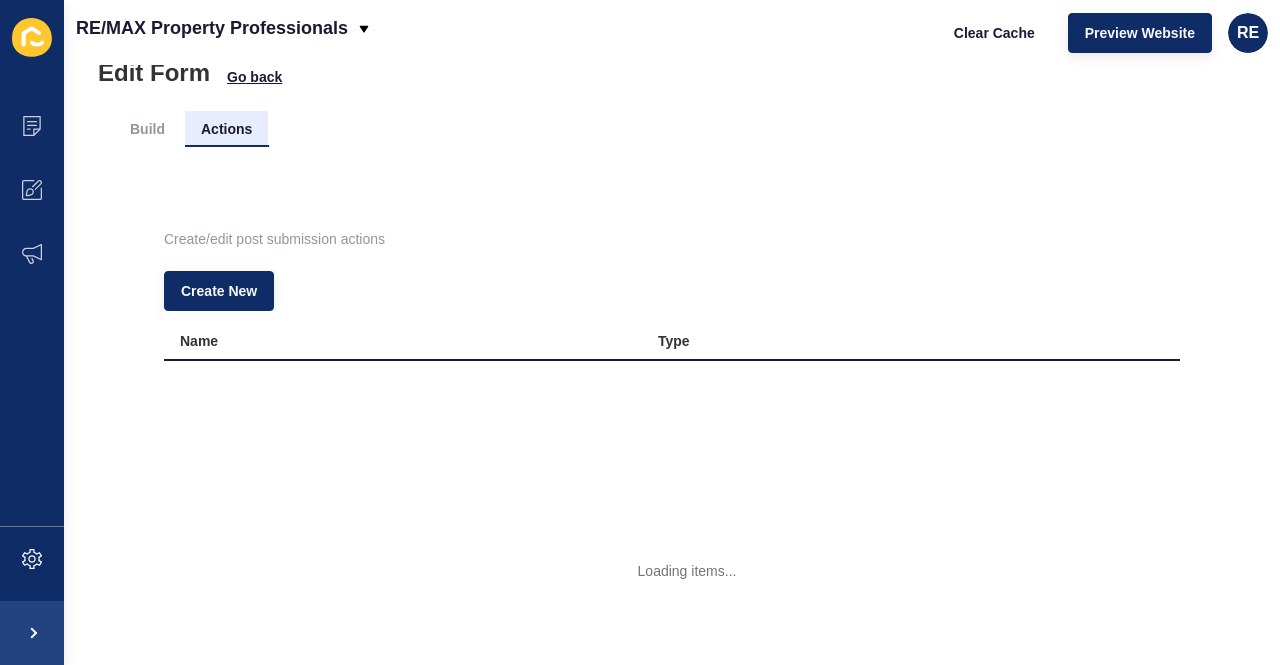 scroll, scrollTop: 0, scrollLeft: 0, axis: both 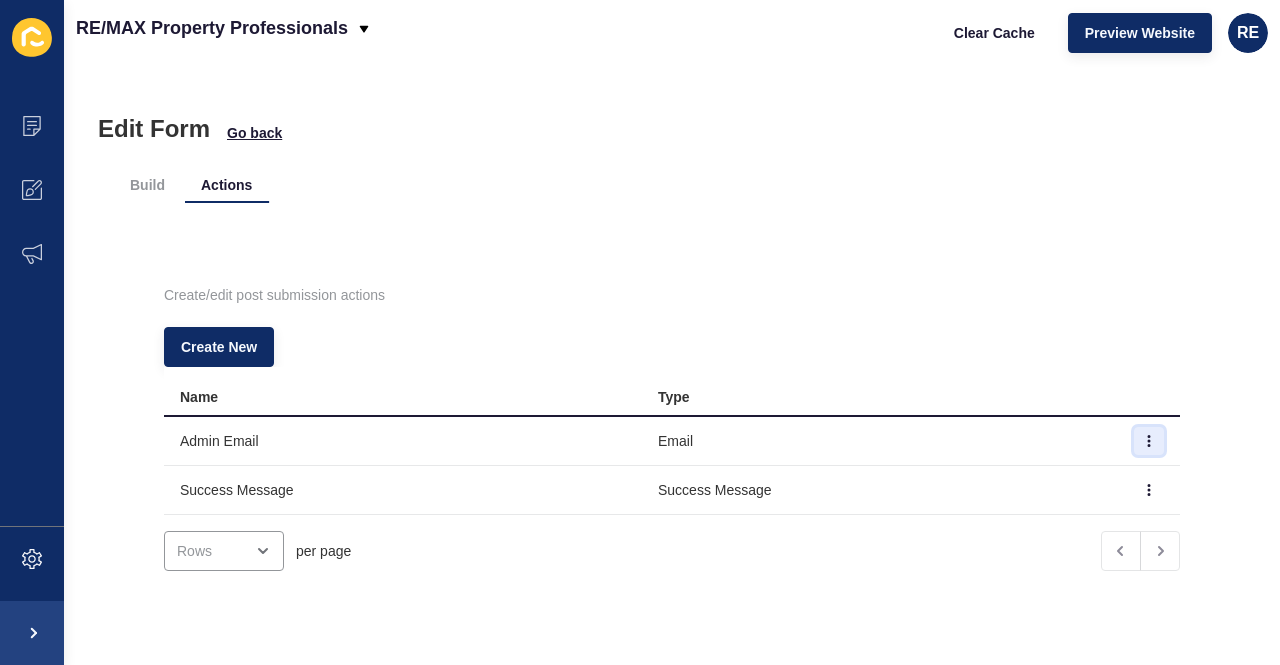 click at bounding box center (1149, 441) 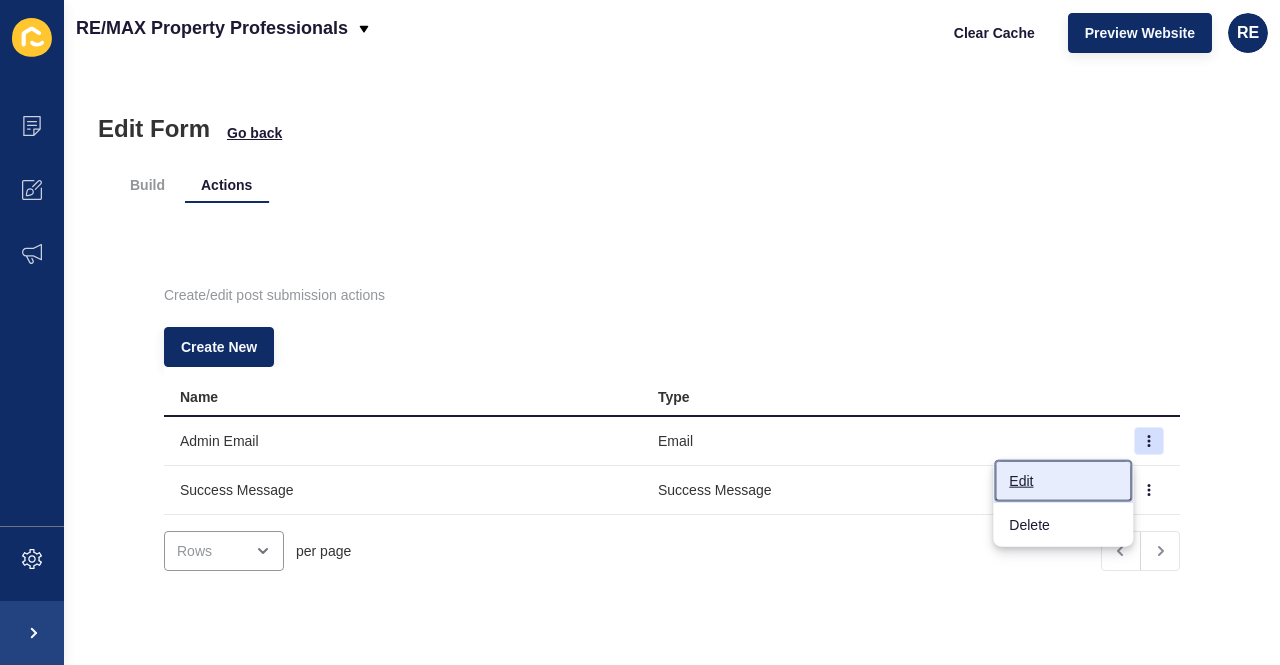 click on "Edit" at bounding box center (1063, 481) 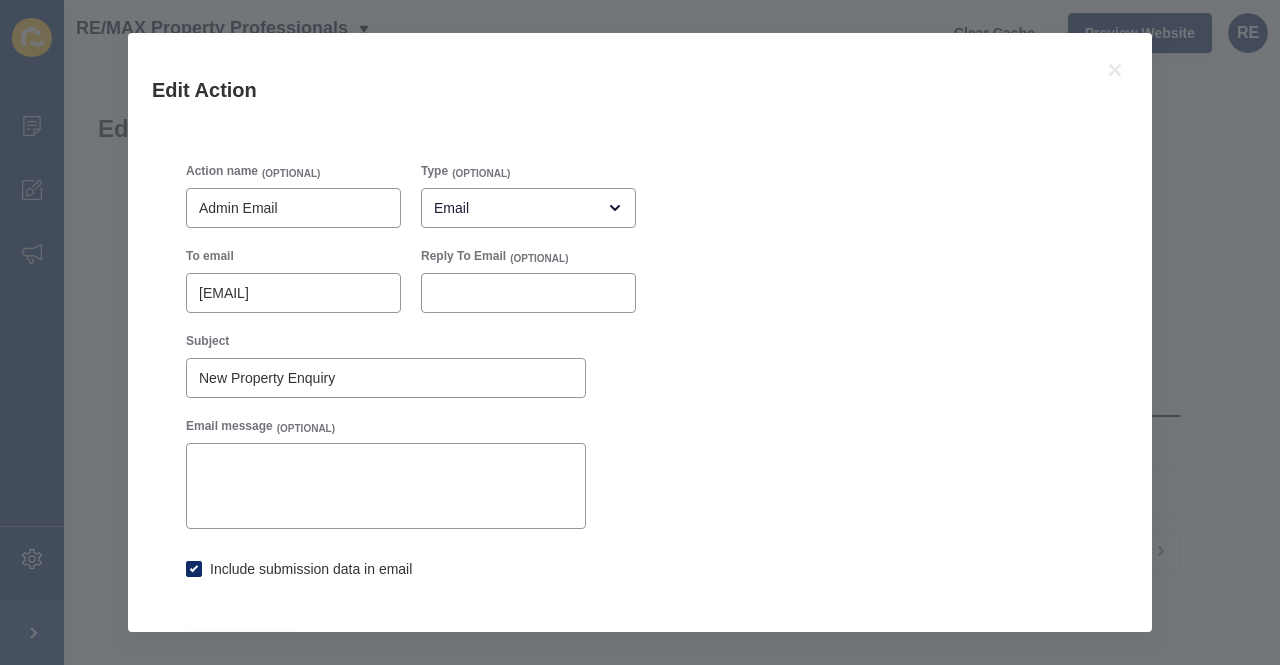 scroll, scrollTop: 10, scrollLeft: 0, axis: vertical 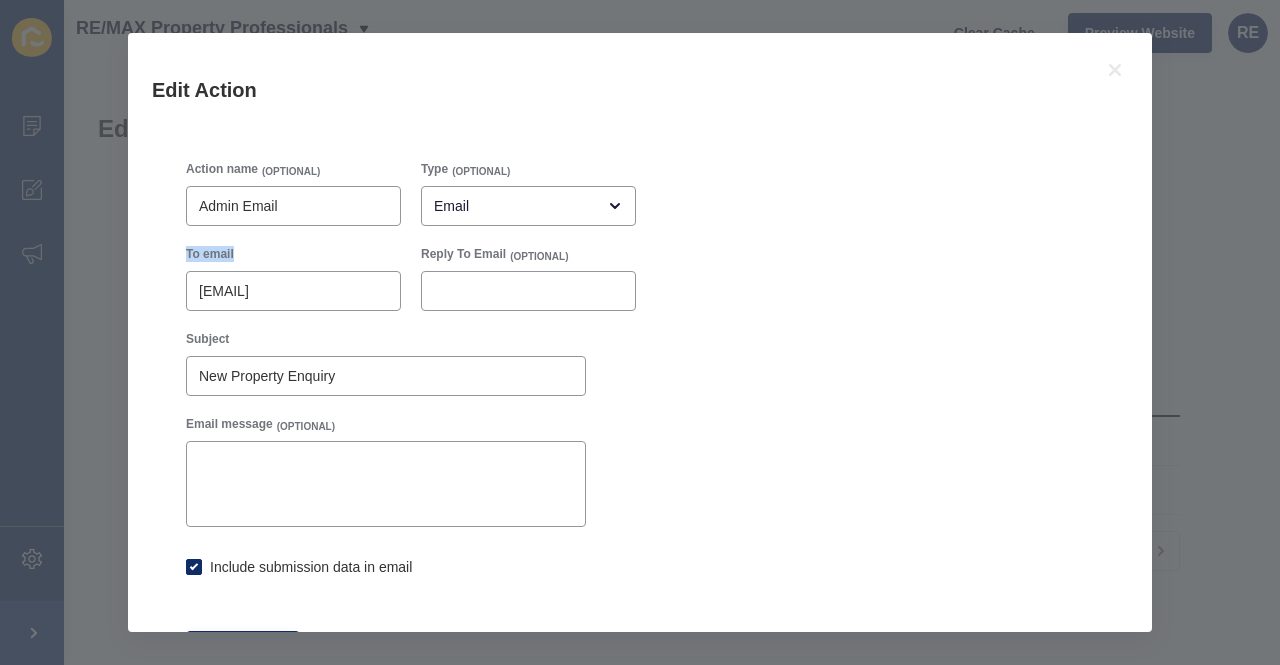 drag, startPoint x: 254, startPoint y: 251, endPoint x: 186, endPoint y: 243, distance: 68.46897 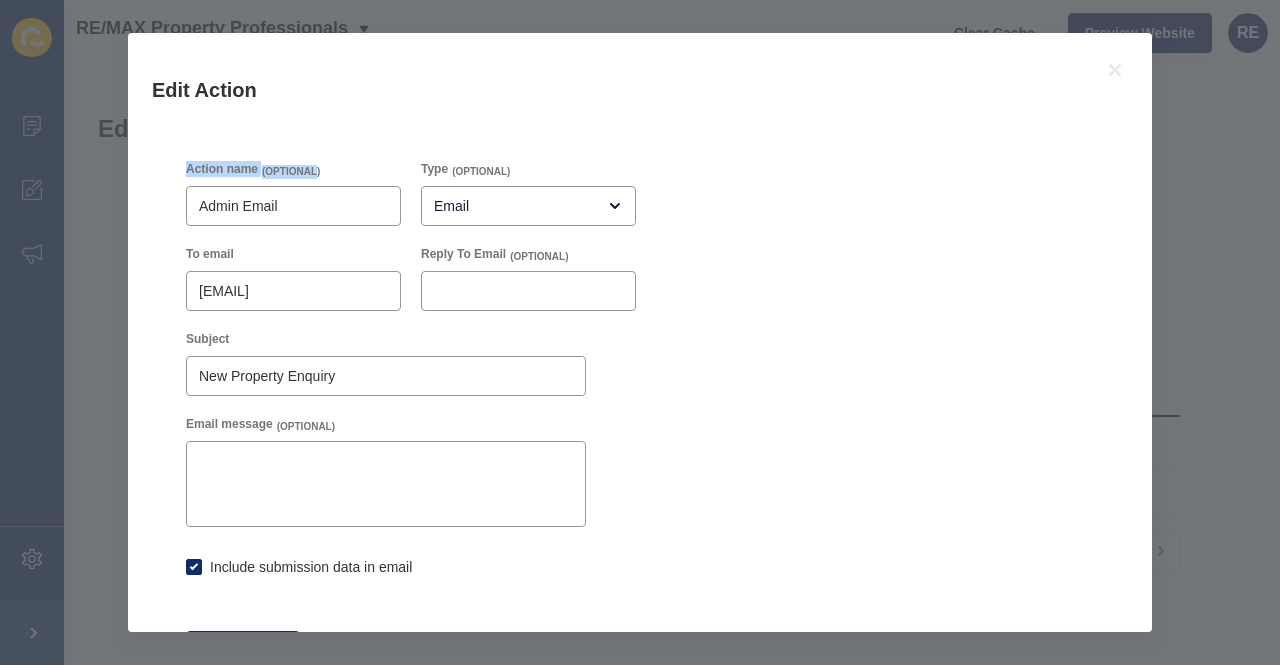 drag, startPoint x: 187, startPoint y: 167, endPoint x: 314, endPoint y: 162, distance: 127.09839 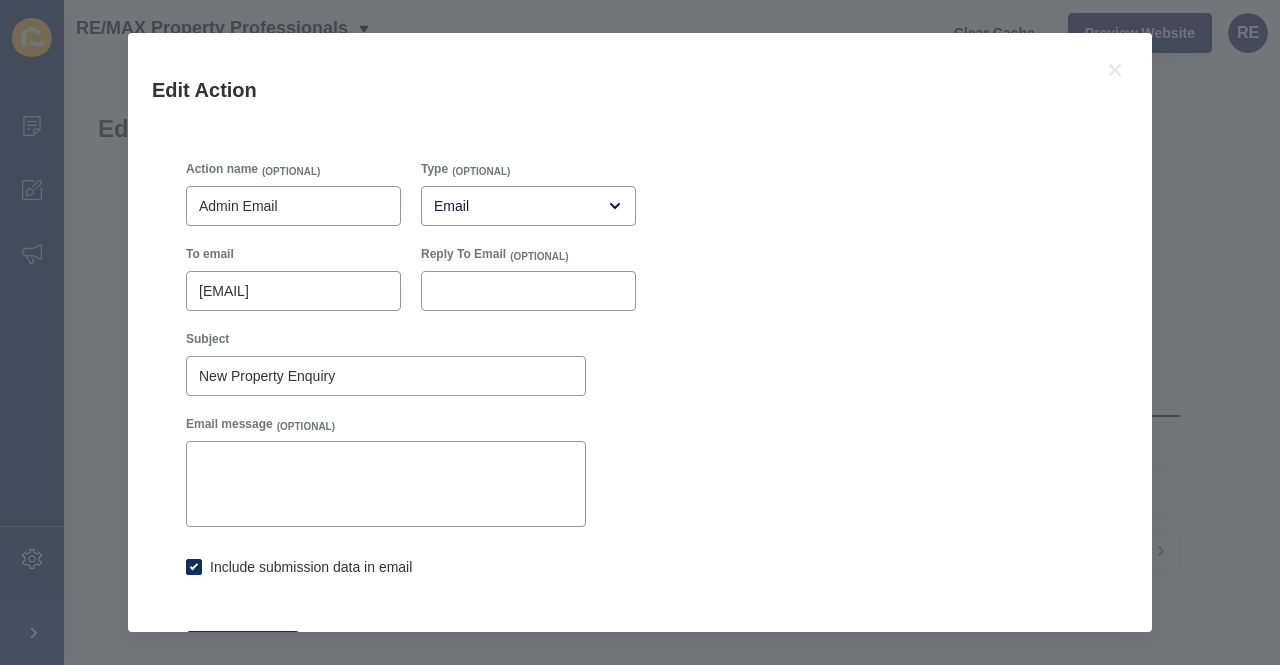 click on "Action name (OPTIONAL) Admin Email" at bounding box center (293, 193) 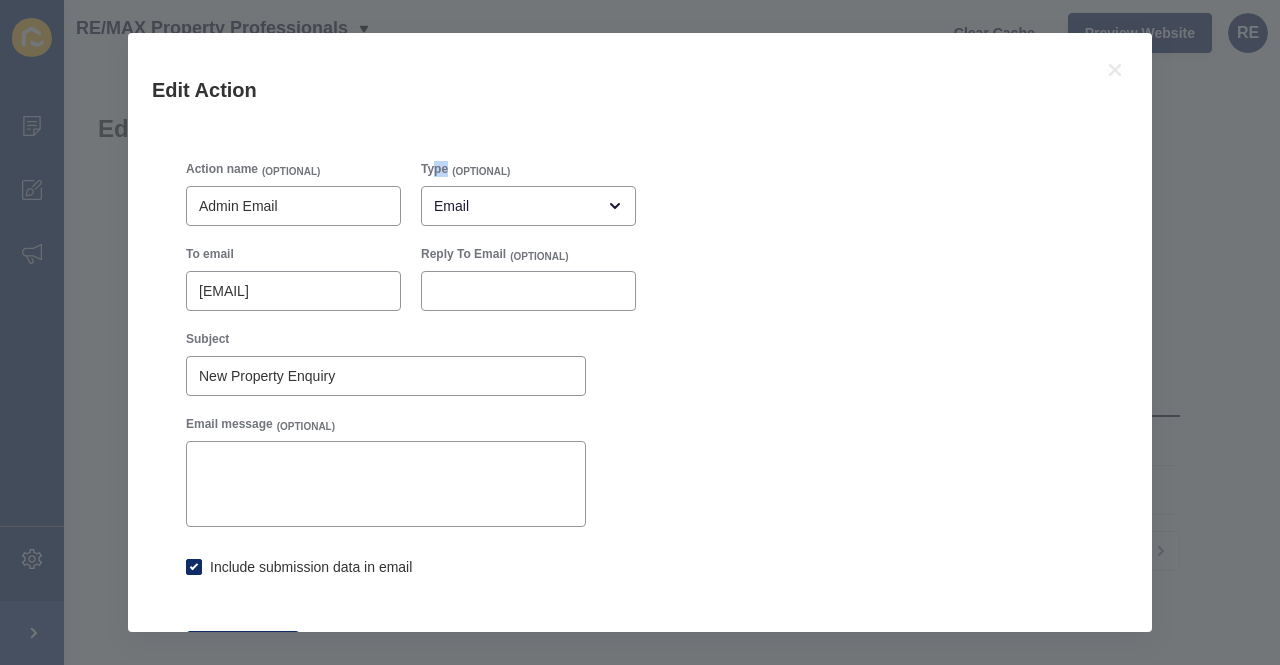 drag, startPoint x: 435, startPoint y: 169, endPoint x: 448, endPoint y: 167, distance: 13.152946 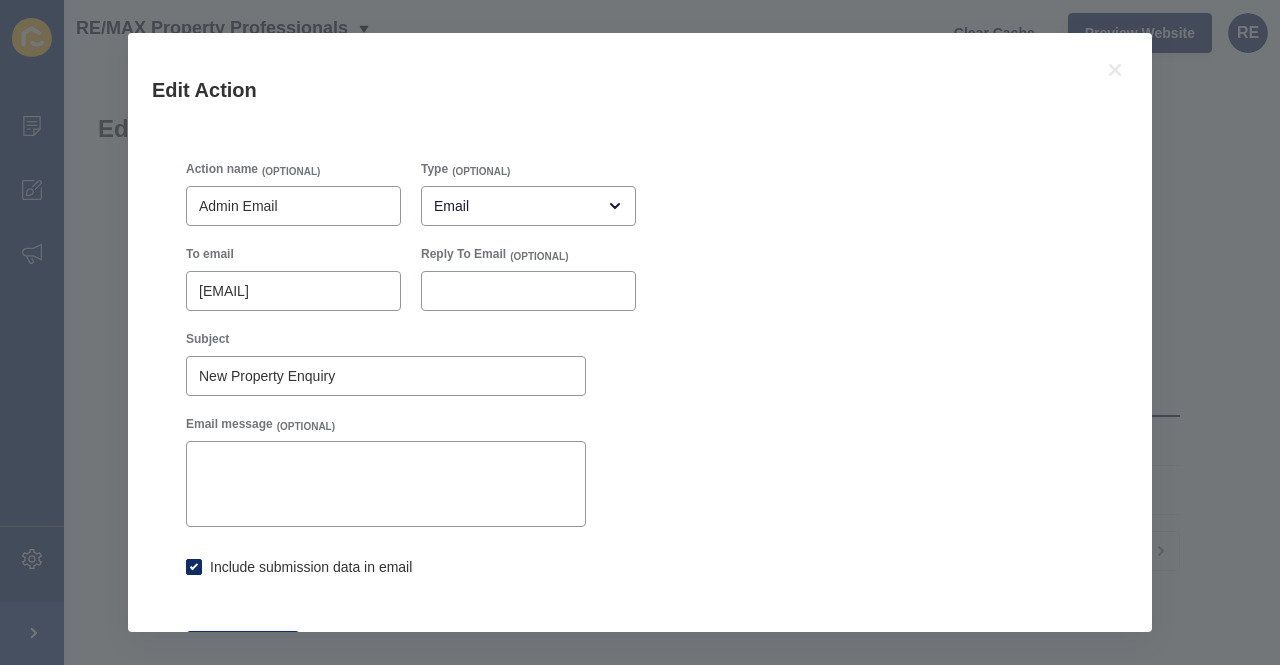 click on "(OPTIONAL)" at bounding box center (481, 172) 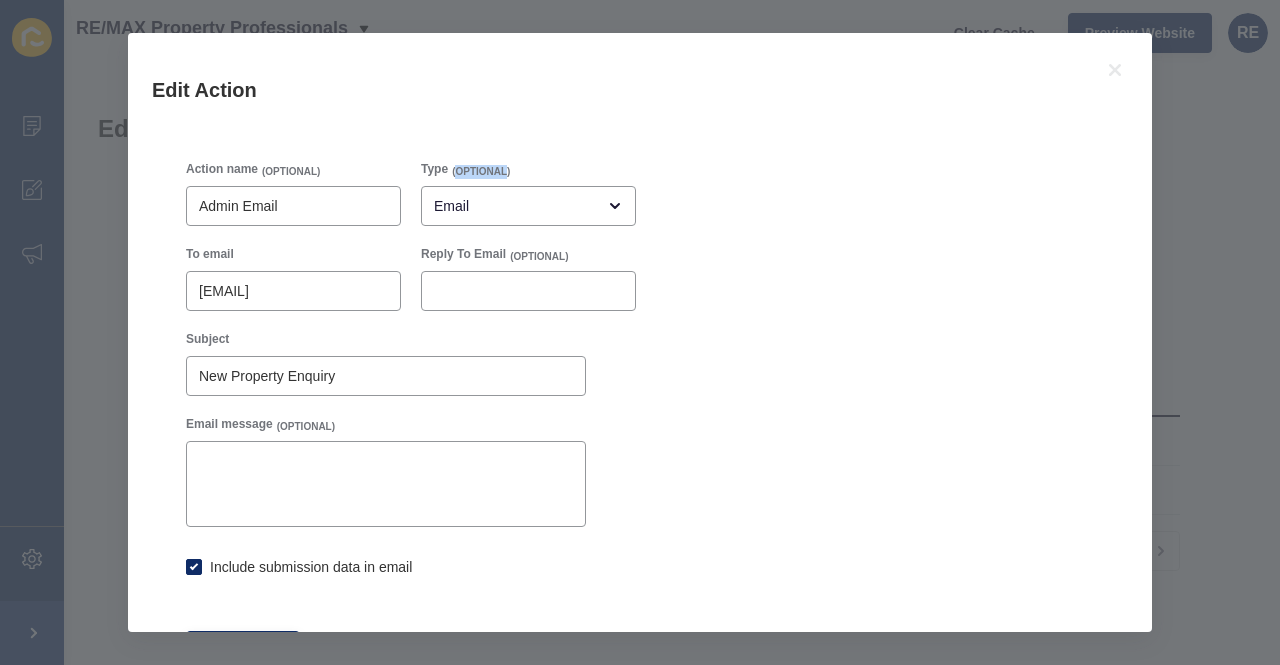 click on "(OPTIONAL)" at bounding box center [481, 172] 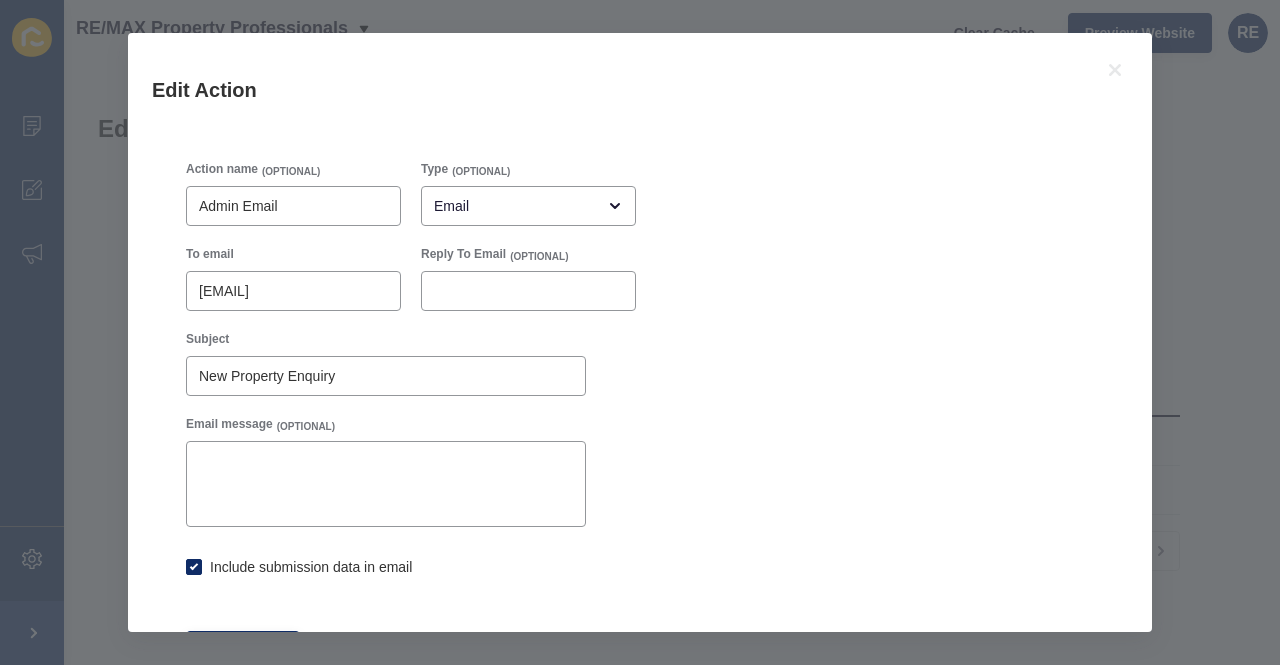 drag, startPoint x: 410, startPoint y: 257, endPoint x: 406, endPoint y: 273, distance: 16.492422 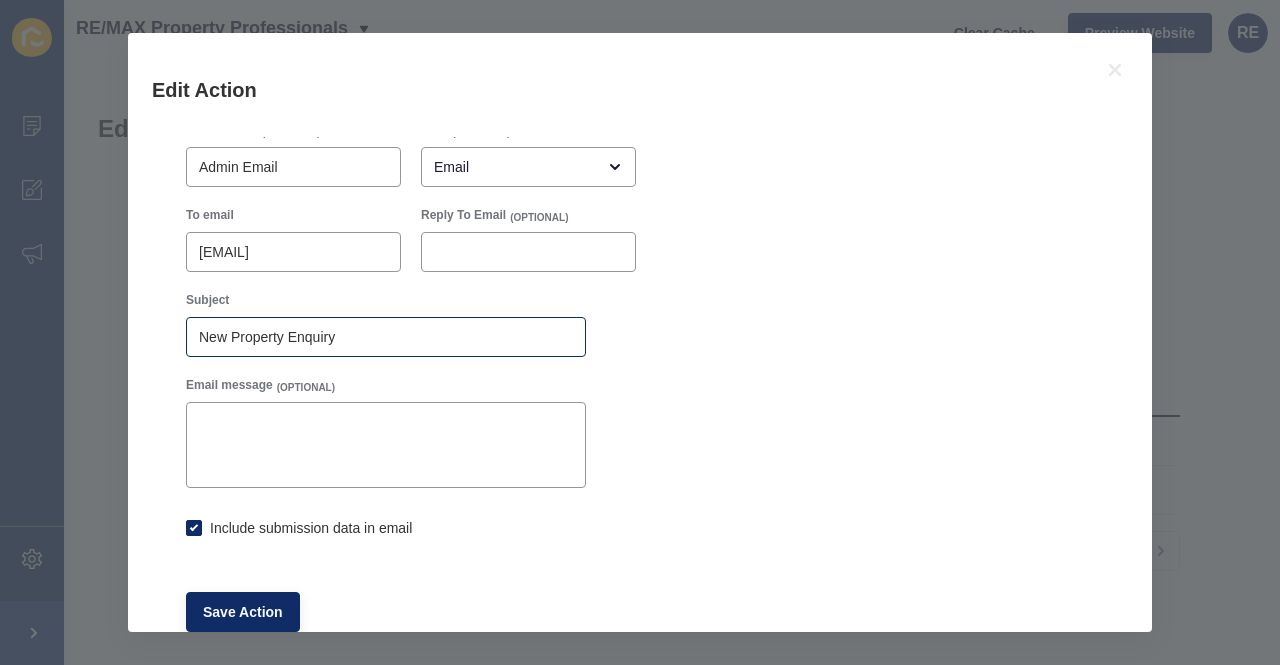 scroll, scrollTop: 0, scrollLeft: 0, axis: both 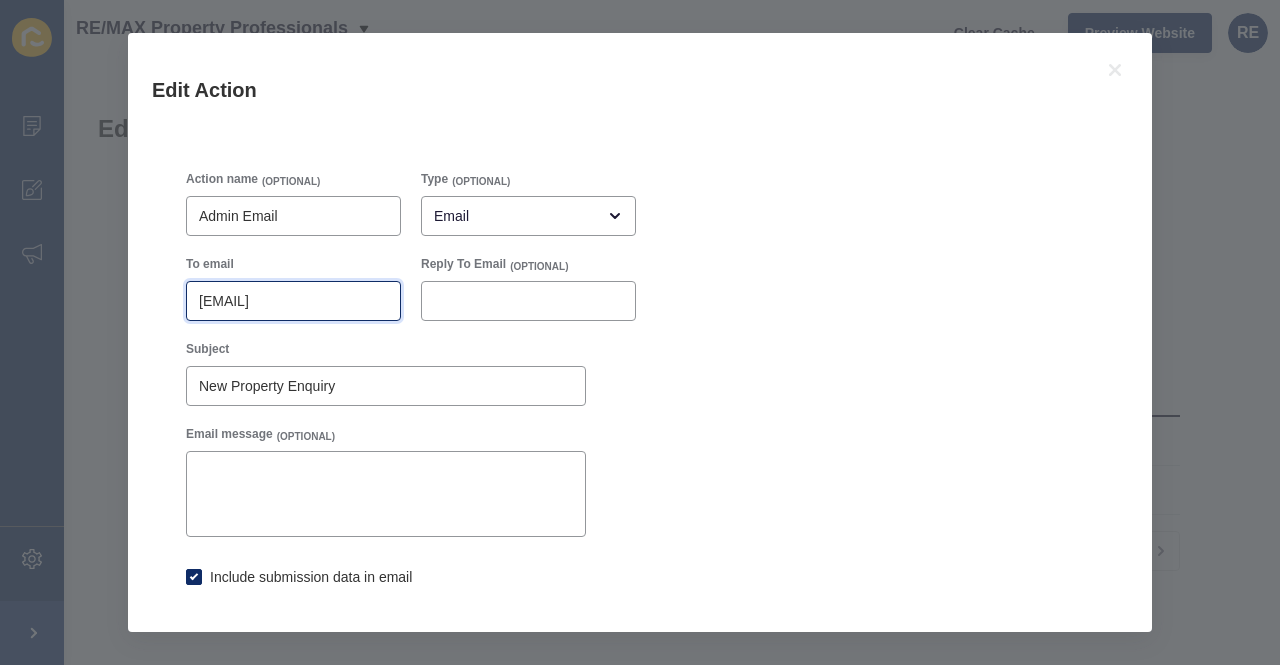 click on "[EMAIL]" at bounding box center [293, 301] 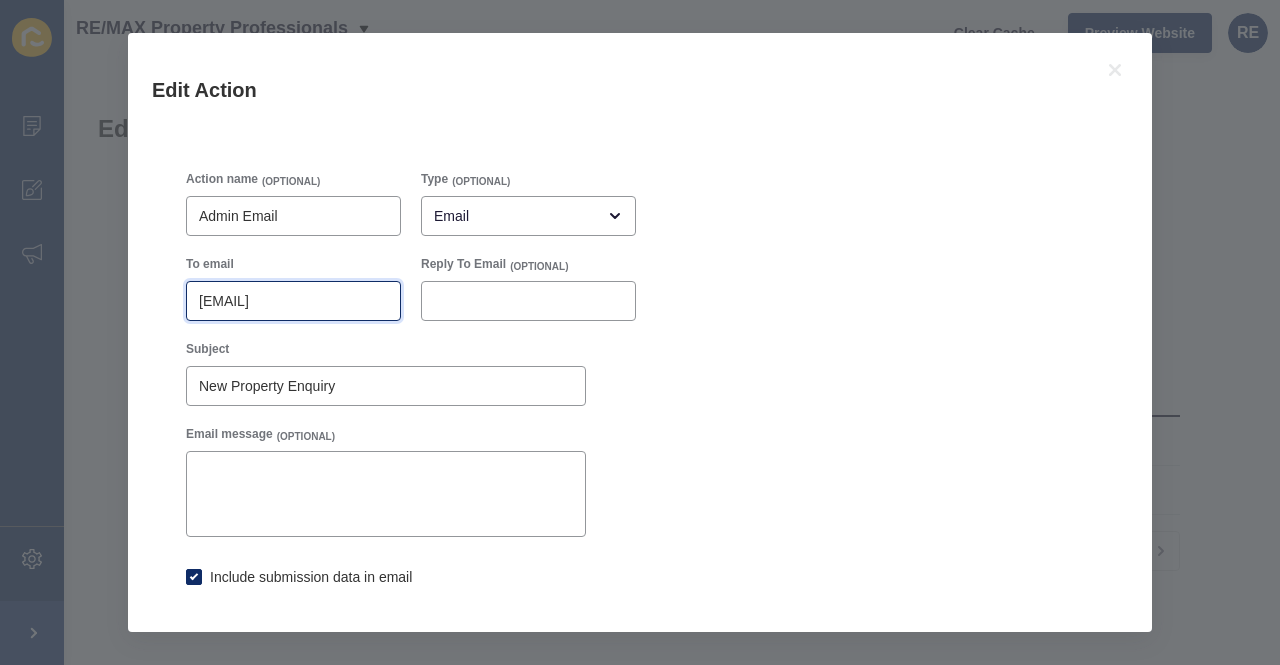 click on "[EMAIL]" at bounding box center (293, 301) 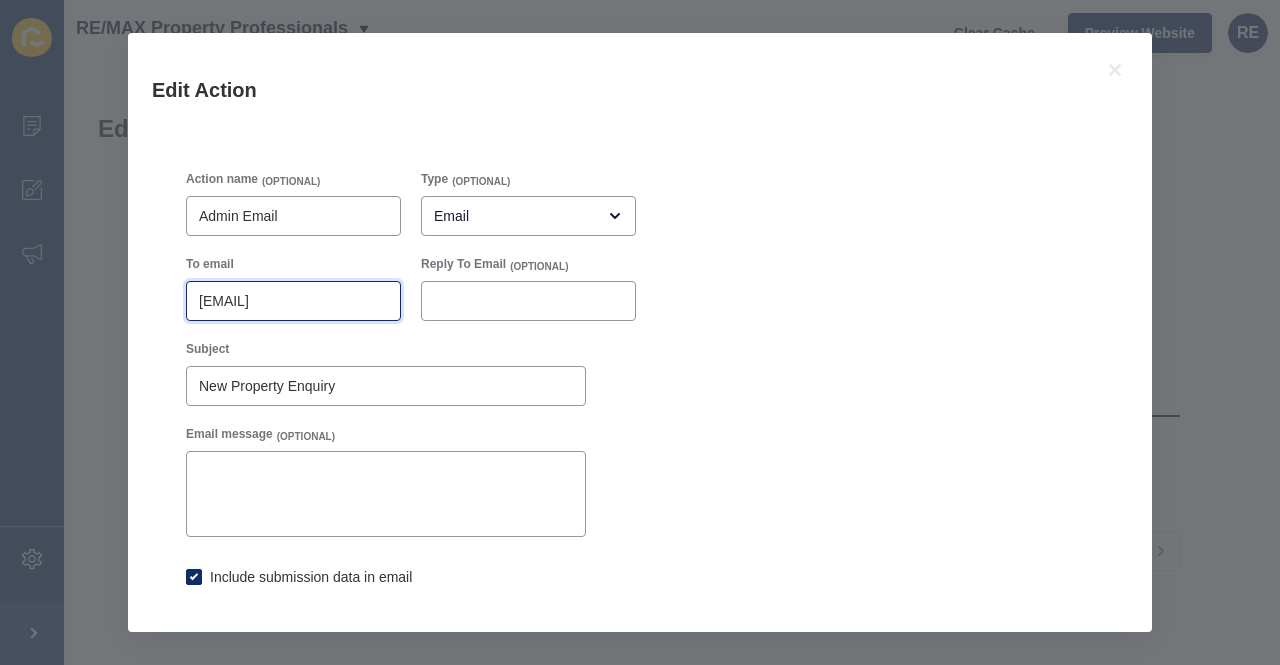 drag, startPoint x: 263, startPoint y: 302, endPoint x: 191, endPoint y: 303, distance: 72.00694 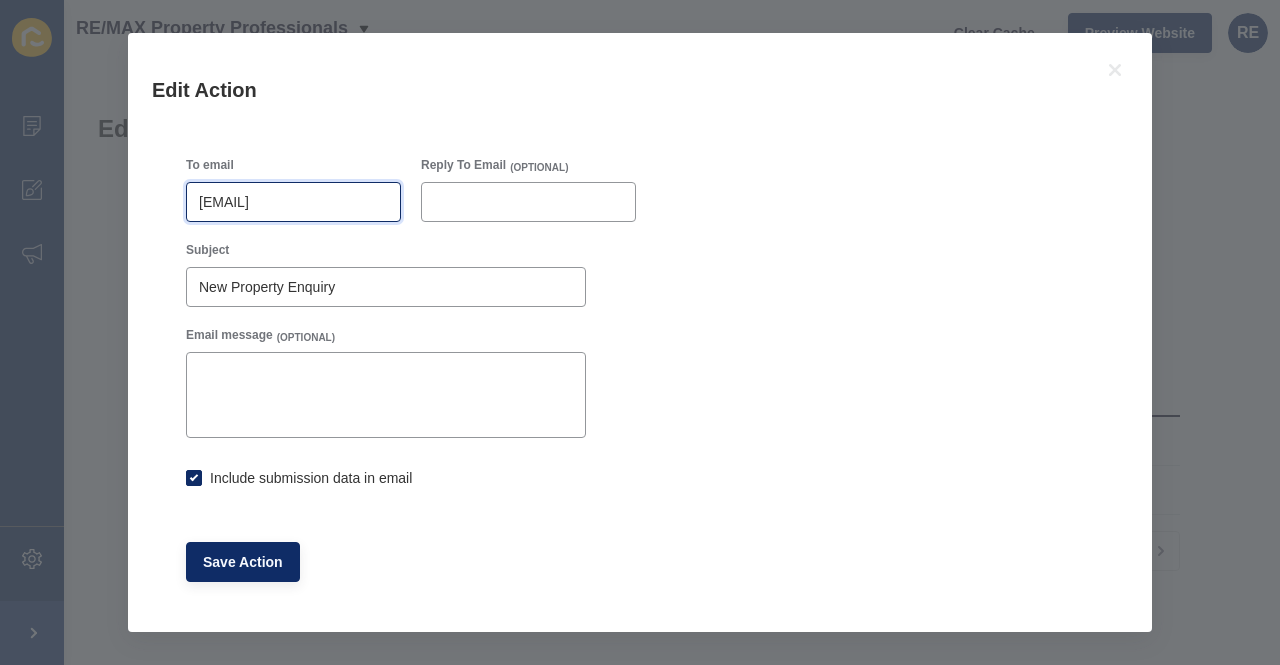 scroll, scrollTop: 106, scrollLeft: 0, axis: vertical 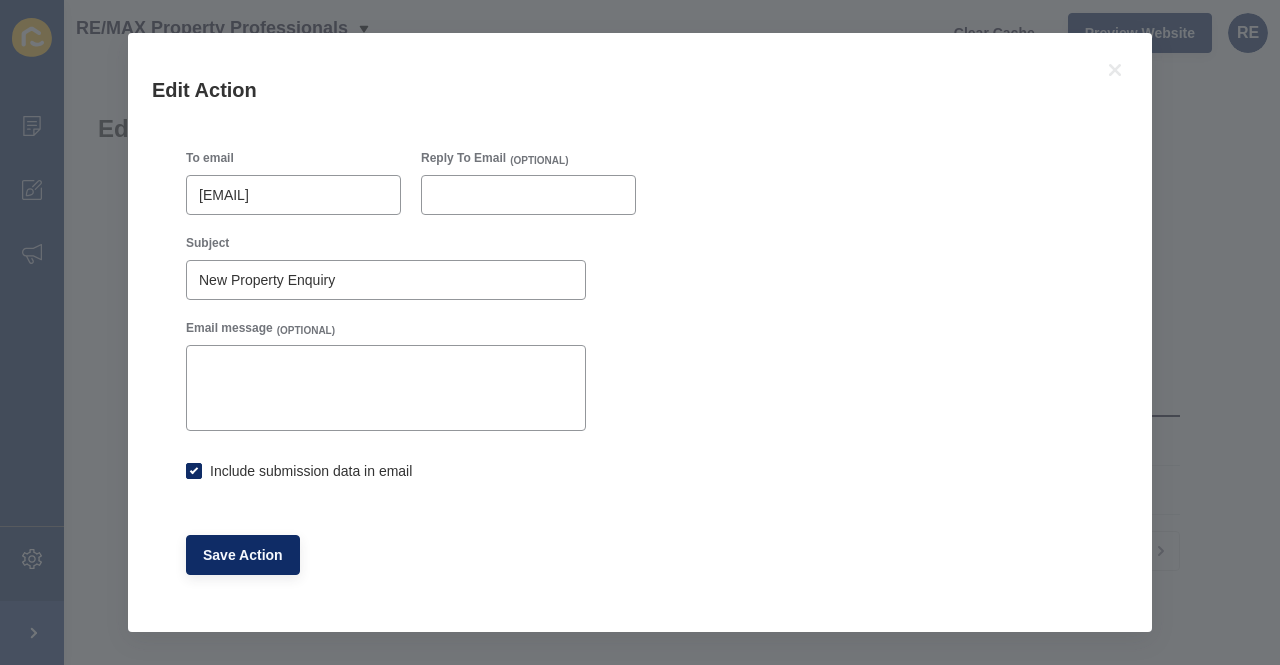 checkbox on "true" 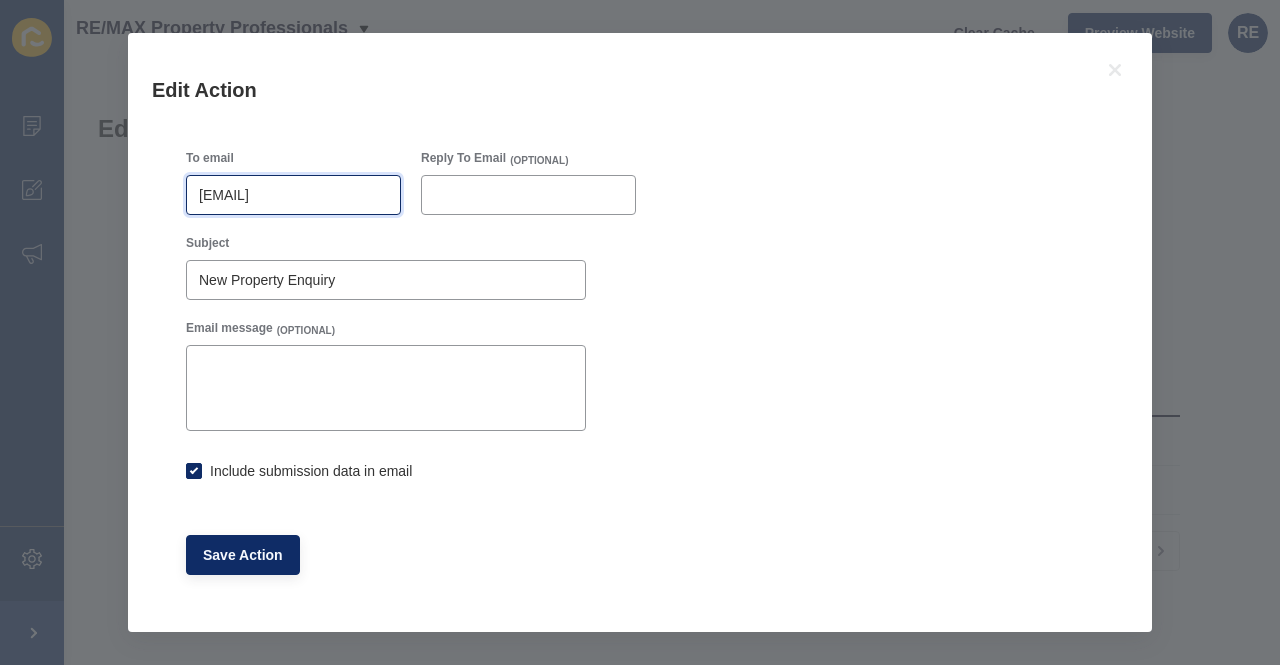type on "[EMAIL]" 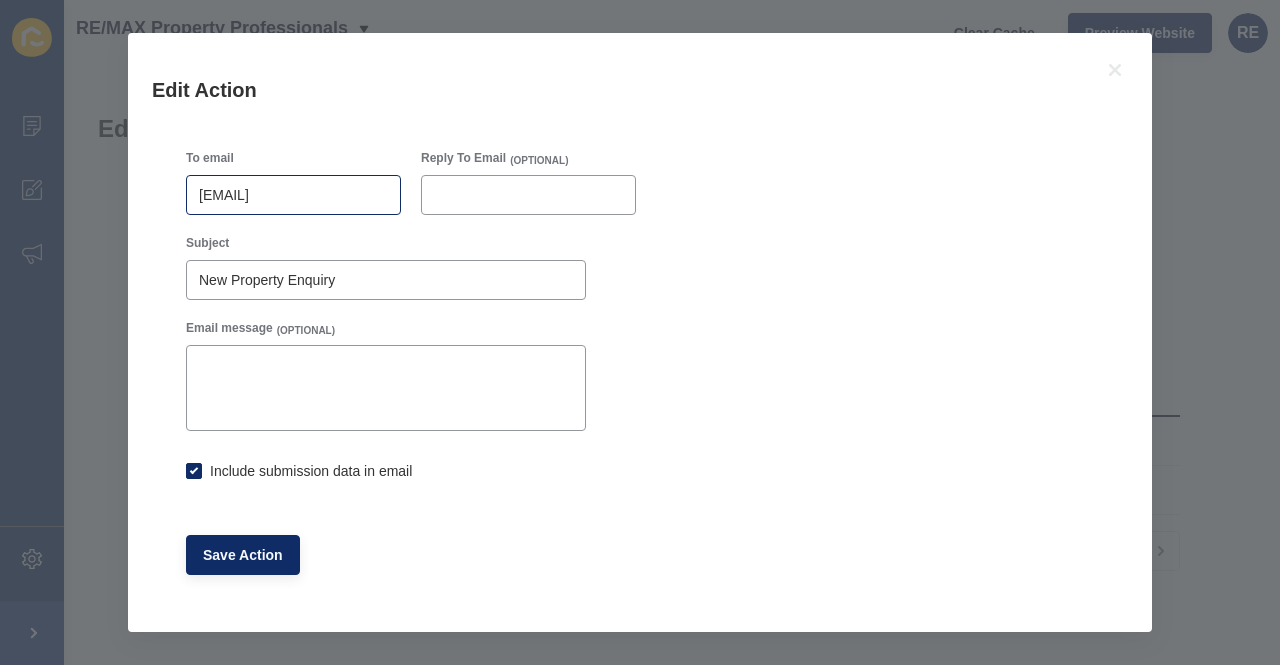click on "[EMAIL]" at bounding box center (293, 195) 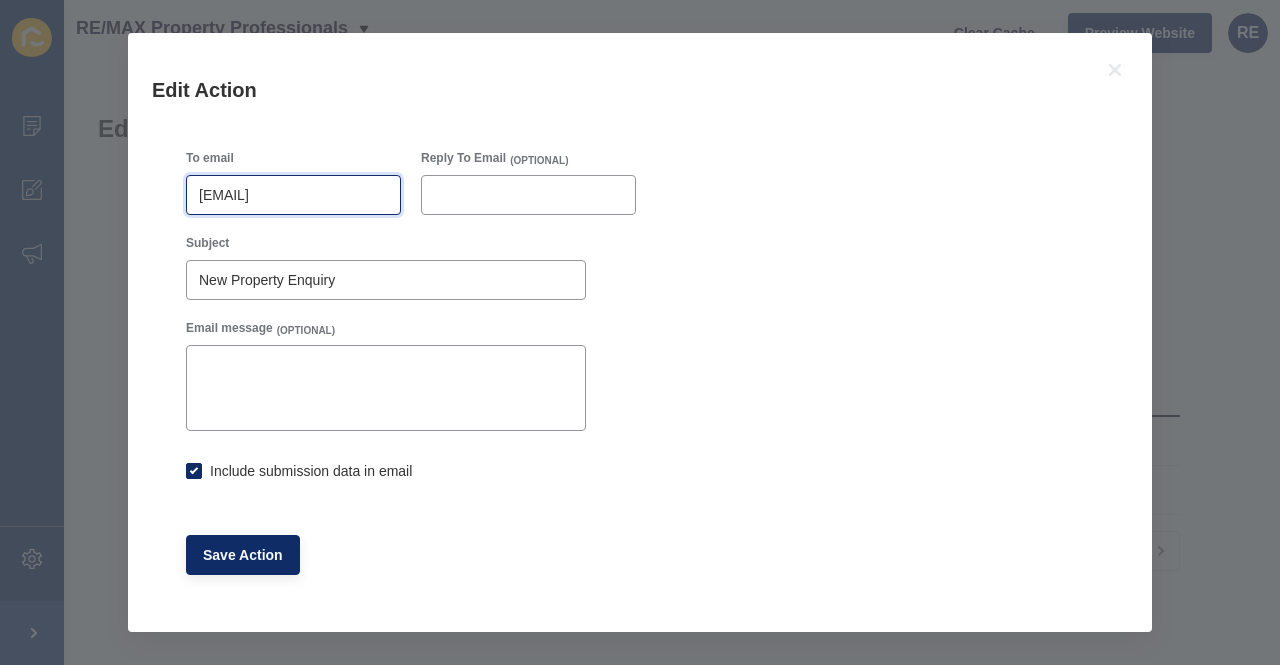 scroll, scrollTop: 0, scrollLeft: 0, axis: both 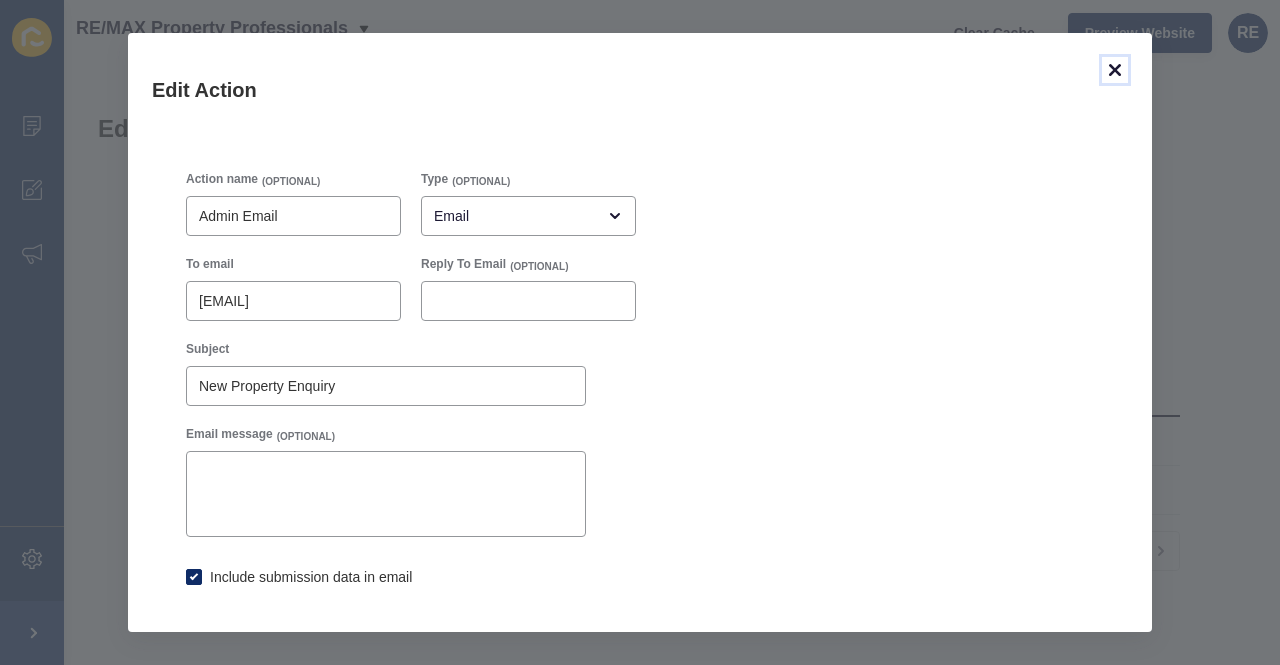 checkbox on "true" 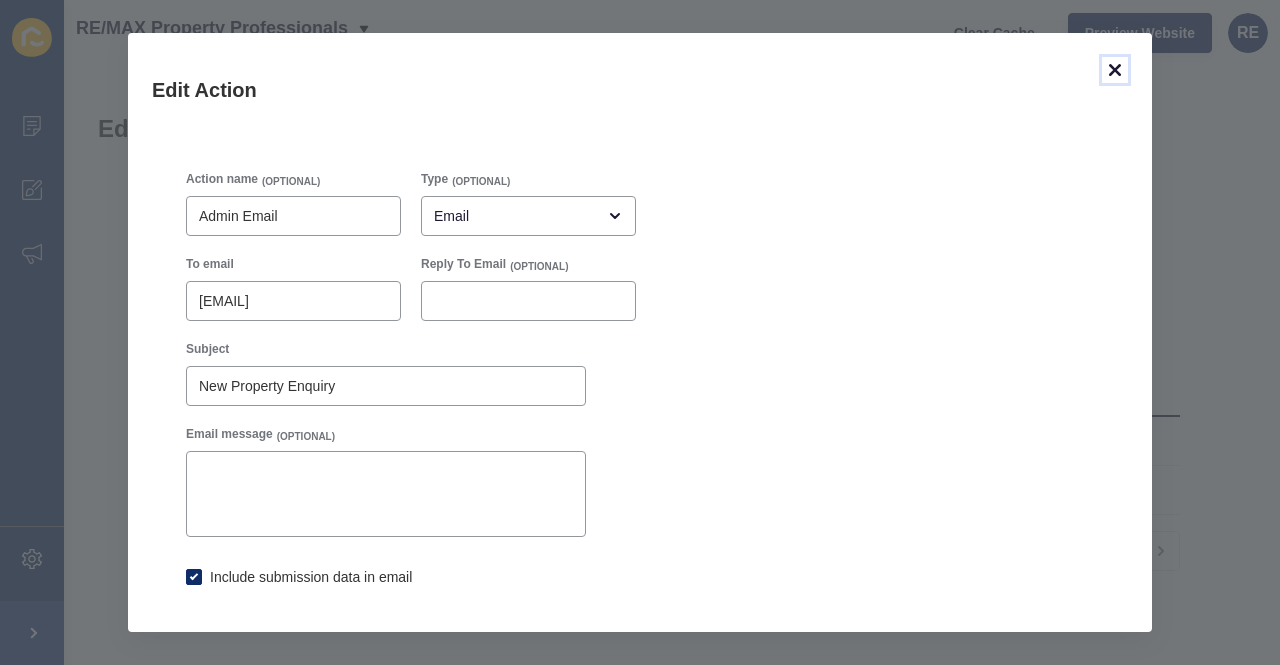 click 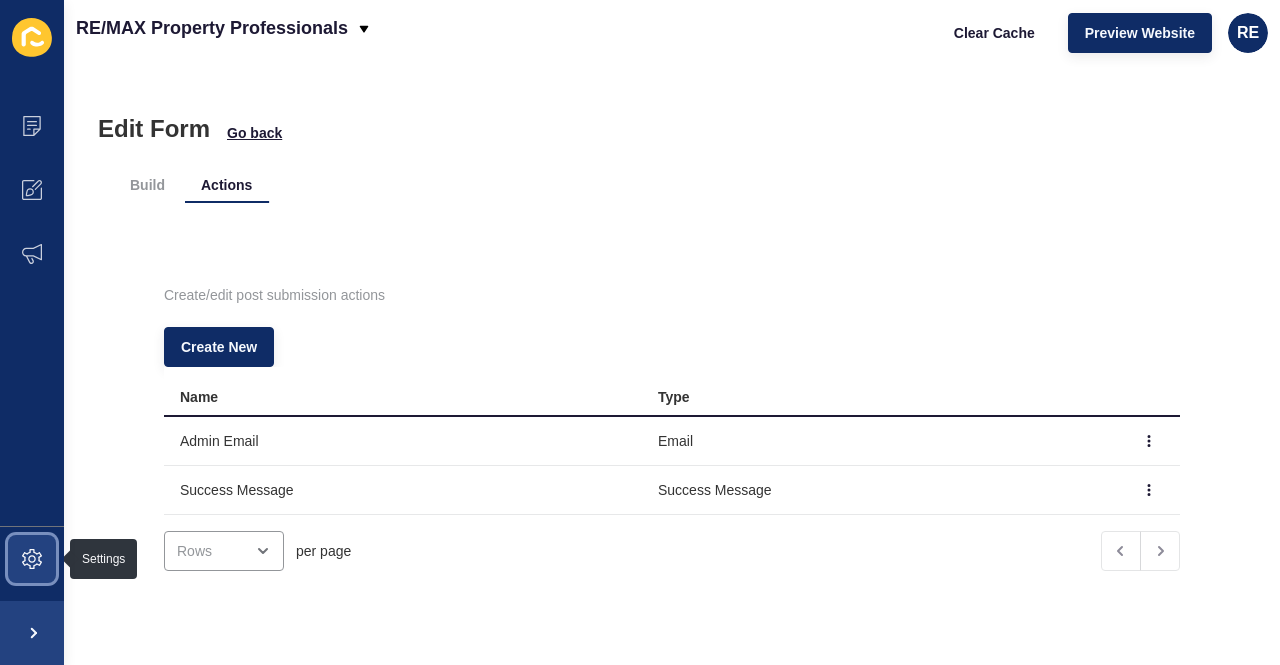 click at bounding box center [32, 559] 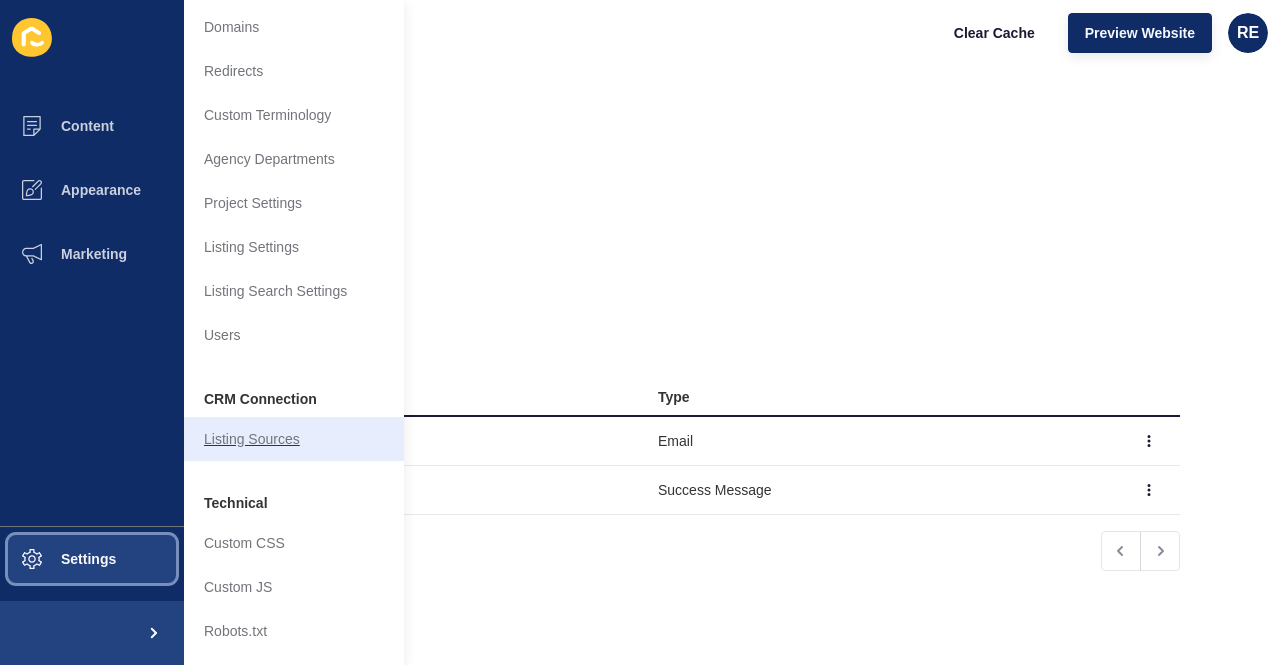 scroll, scrollTop: 0, scrollLeft: 0, axis: both 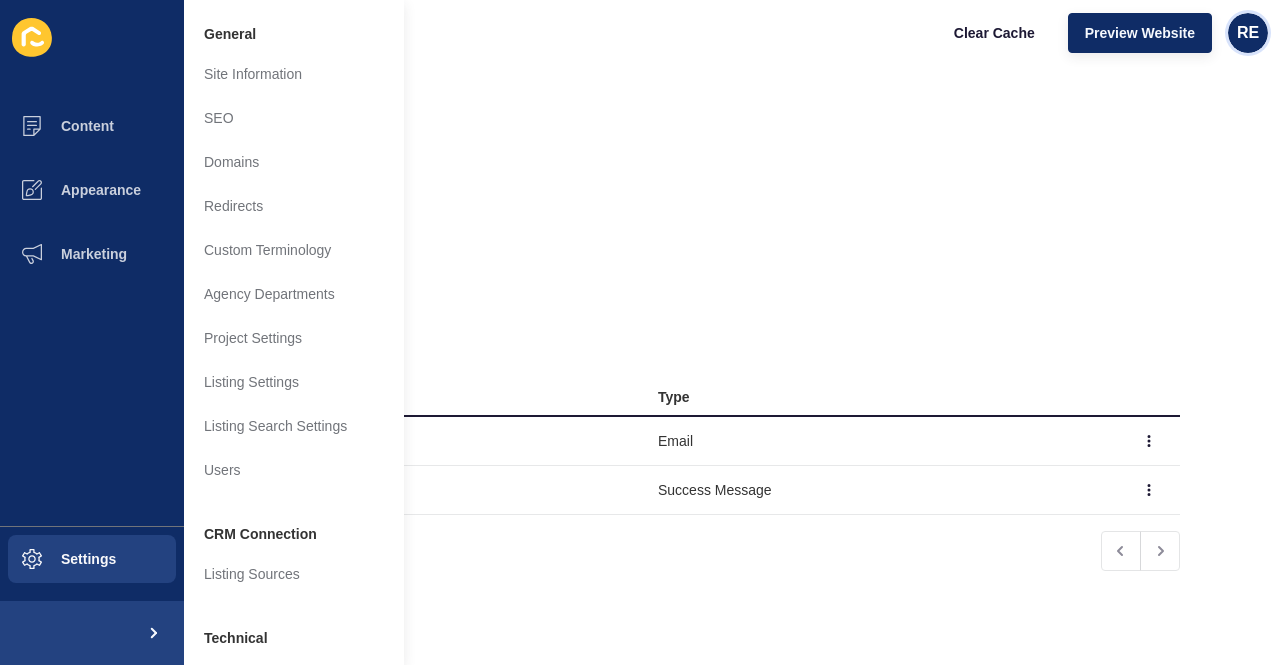click on "RE" at bounding box center [1248, 33] 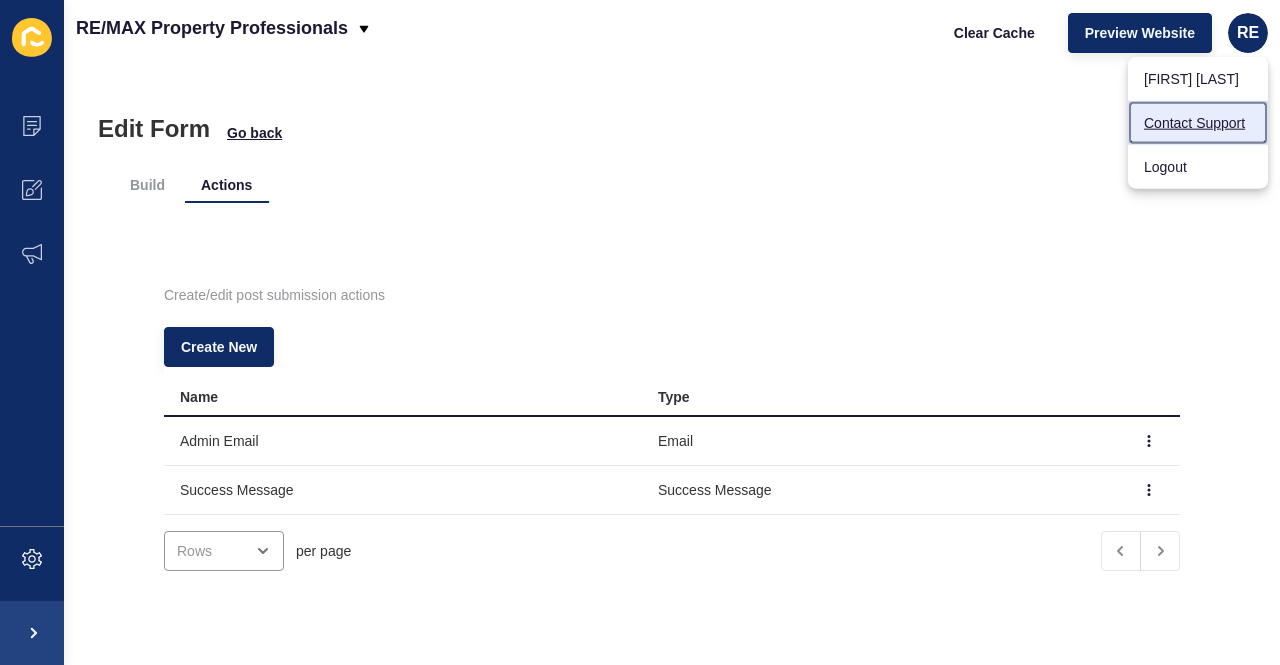 click on "Contact Support" at bounding box center (1198, 123) 